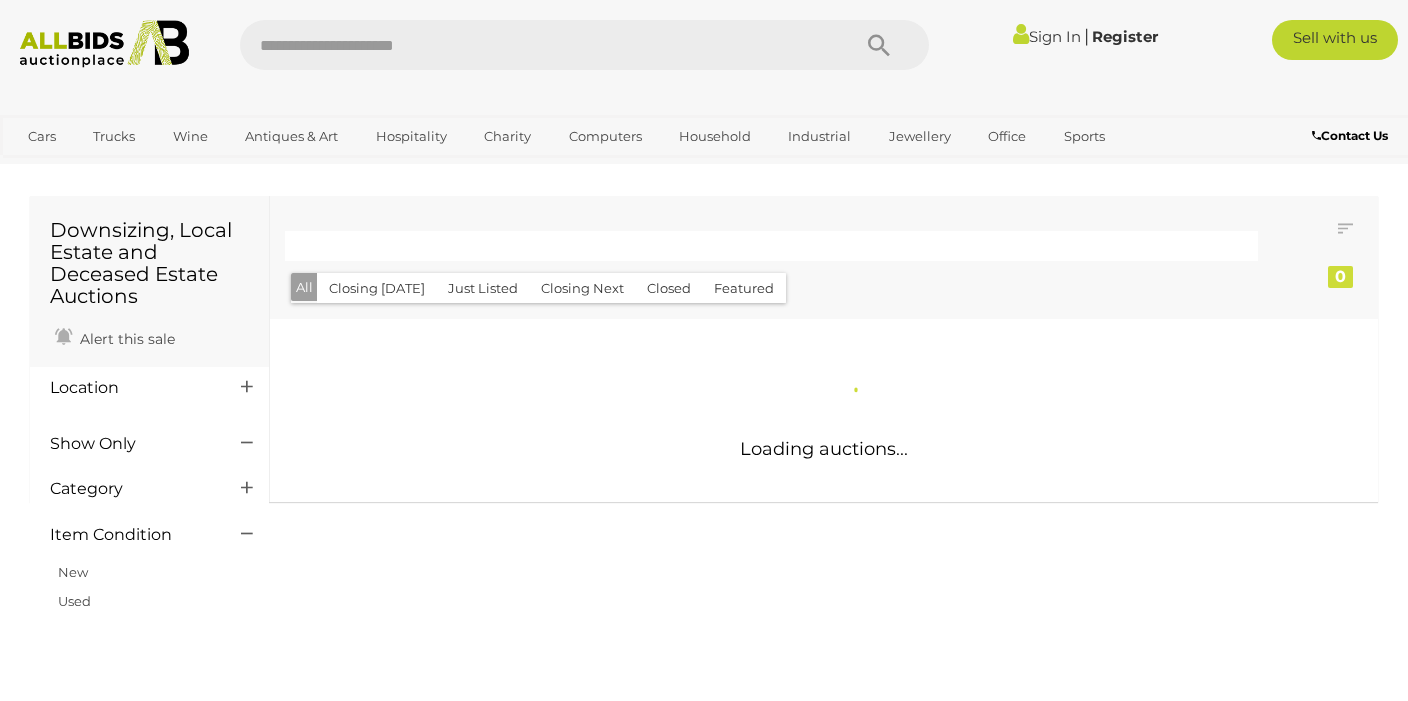 scroll, scrollTop: 0, scrollLeft: 0, axis: both 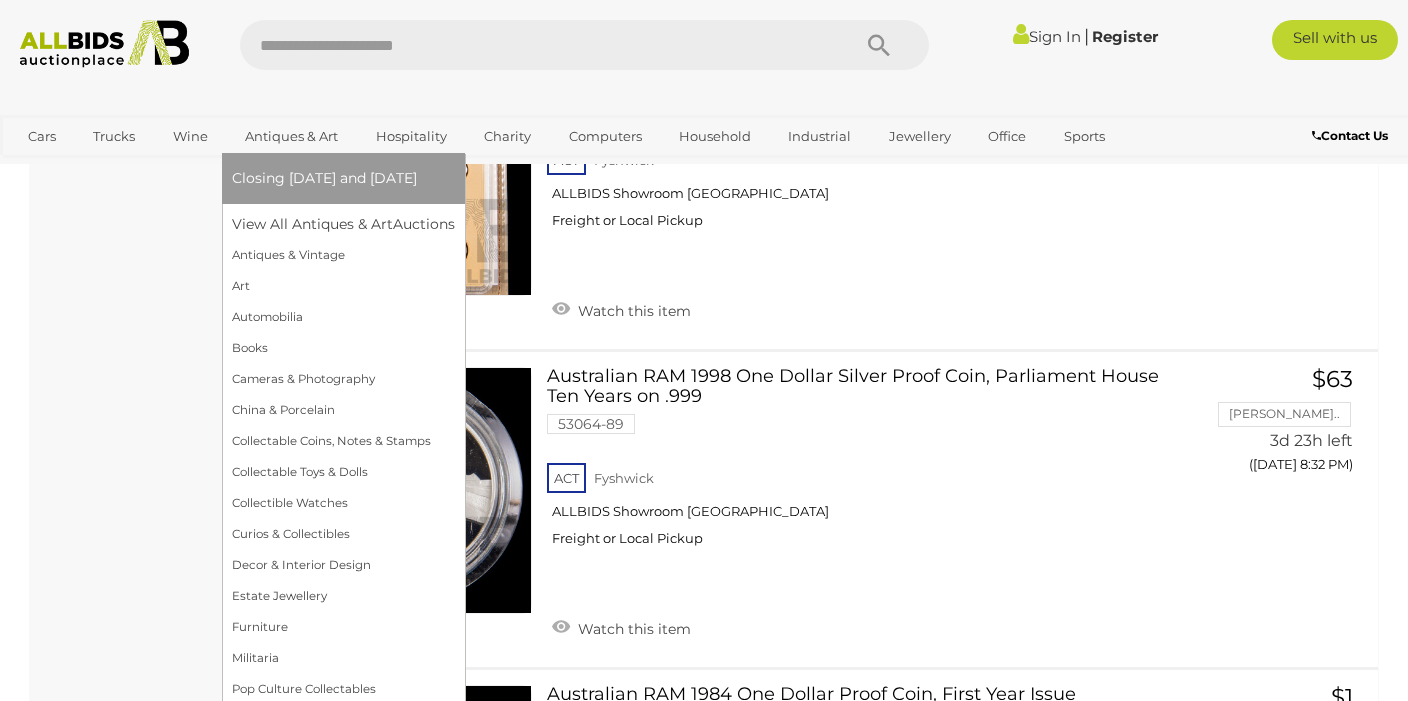 click on "Antiques & Art" at bounding box center [291, 136] 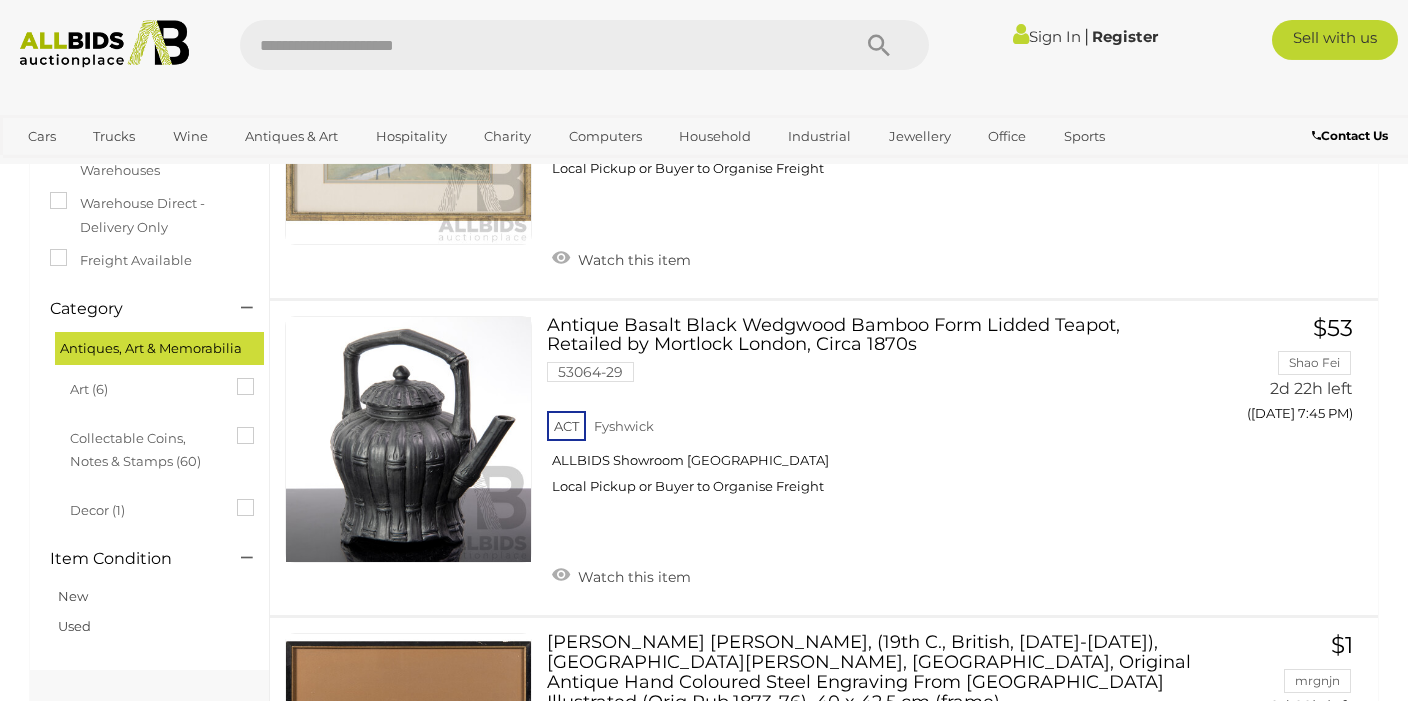scroll, scrollTop: 0, scrollLeft: 0, axis: both 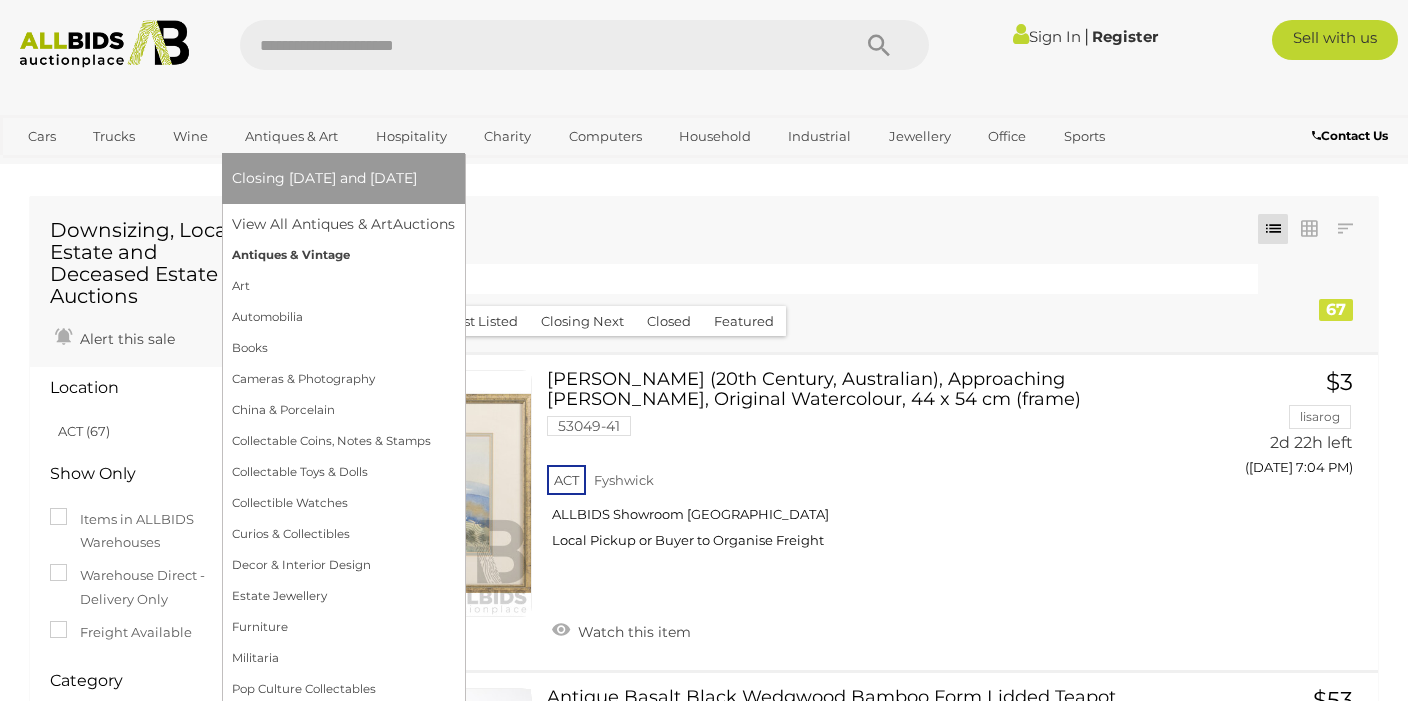 click on "Antiques & Vintage" at bounding box center [343, 255] 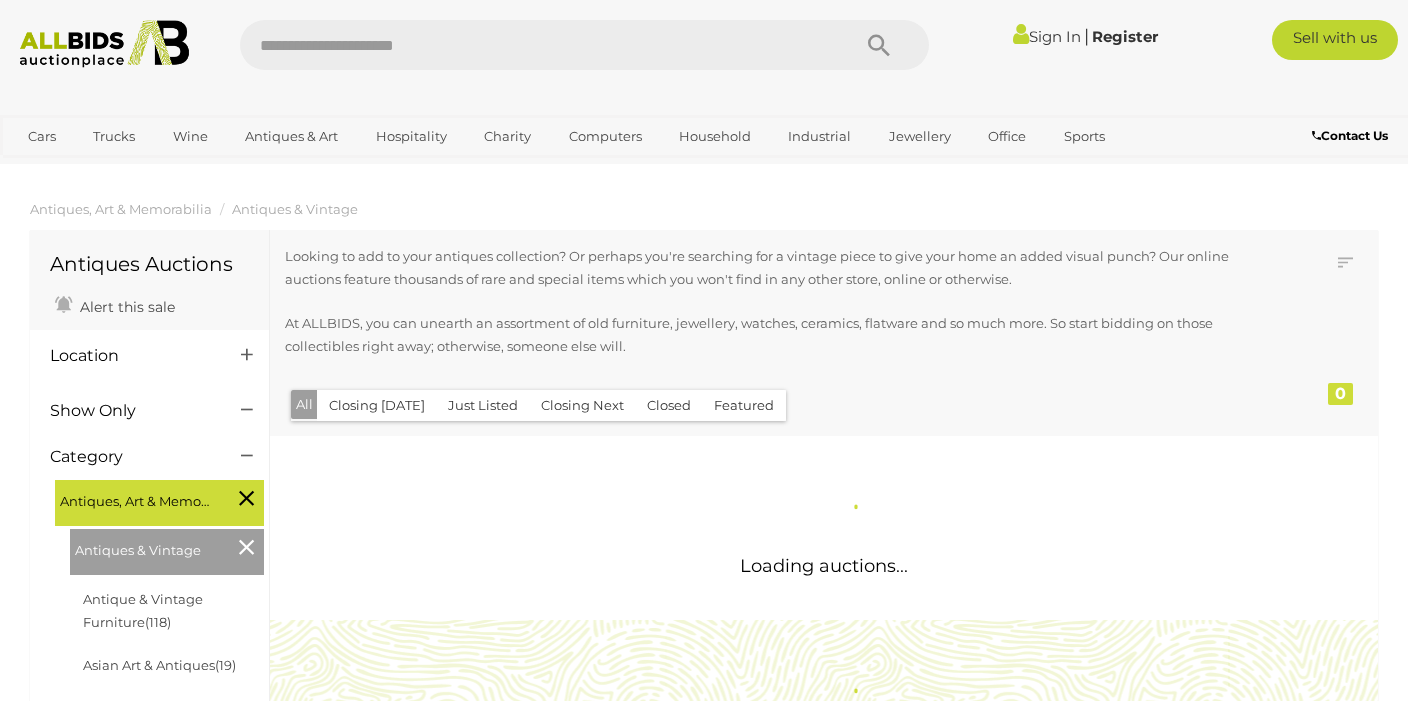 scroll, scrollTop: 0, scrollLeft: 0, axis: both 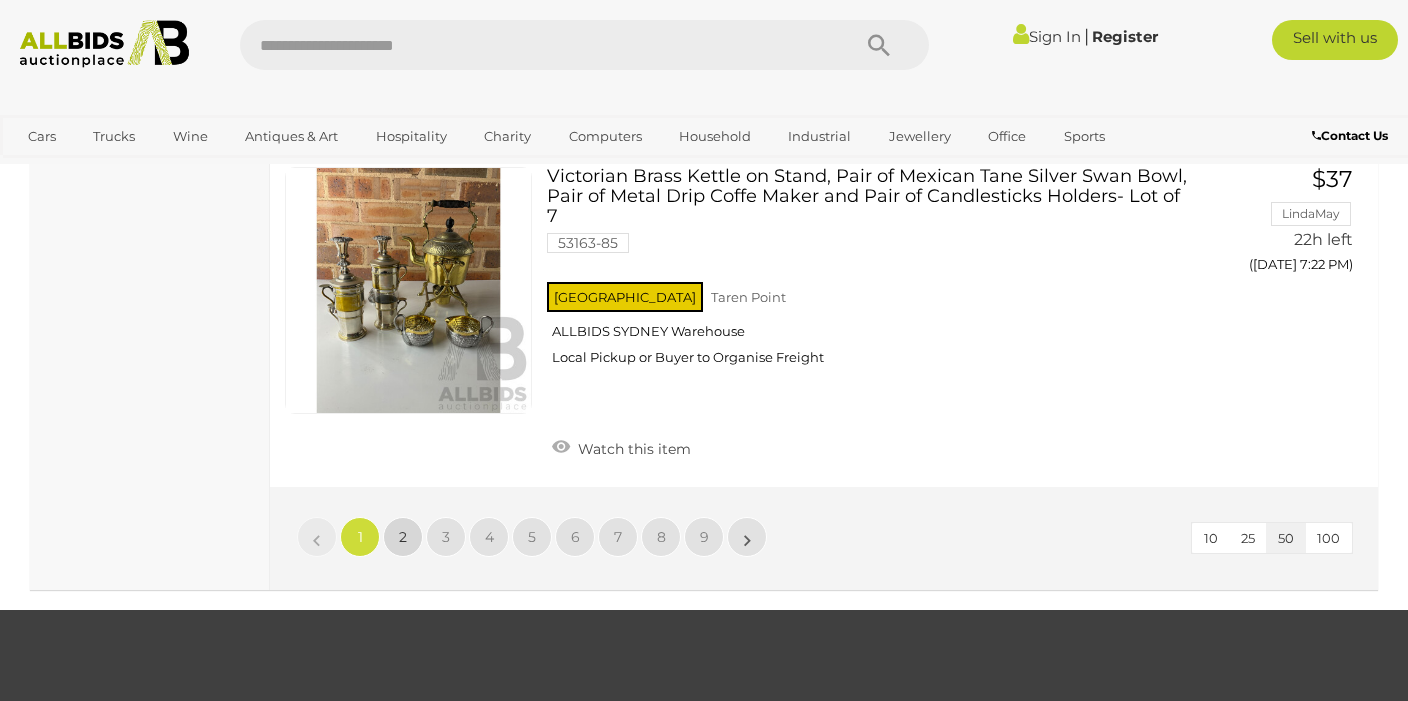 click on "2" at bounding box center [403, 537] 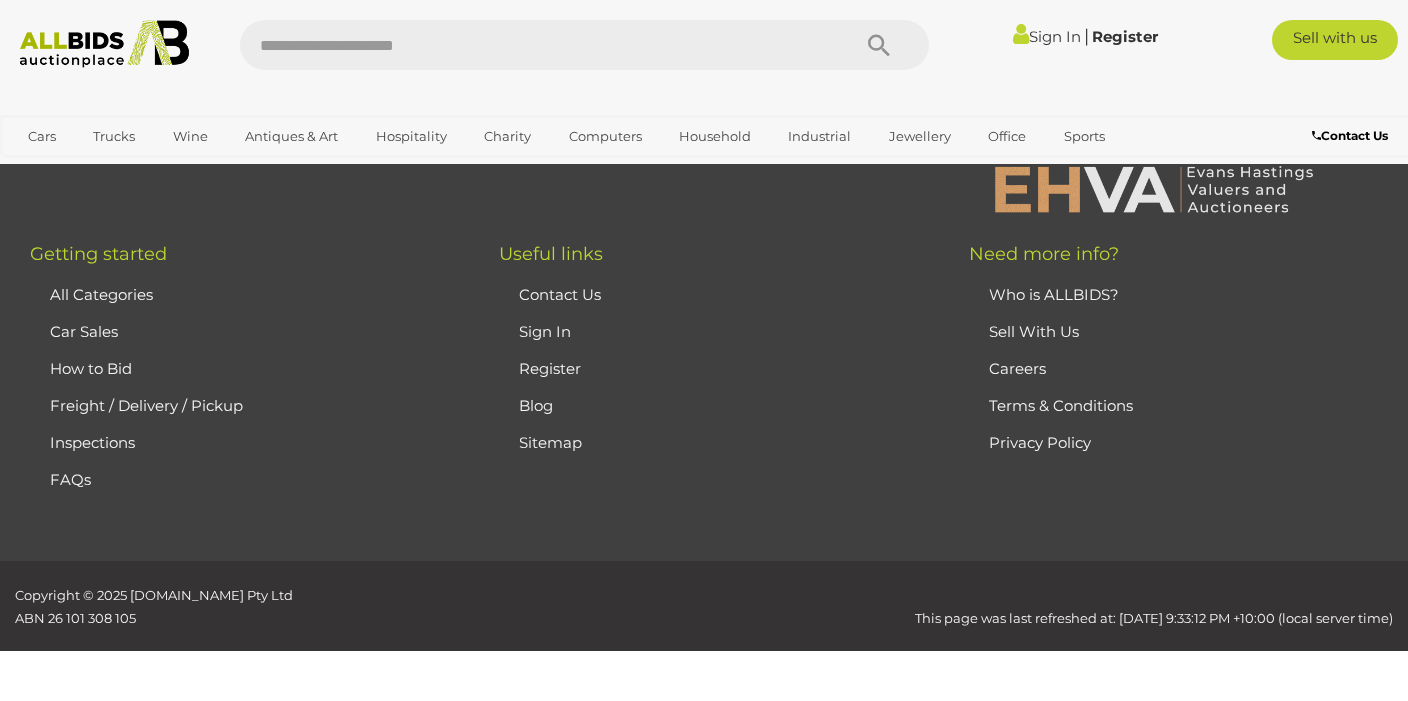 scroll, scrollTop: 269, scrollLeft: 0, axis: vertical 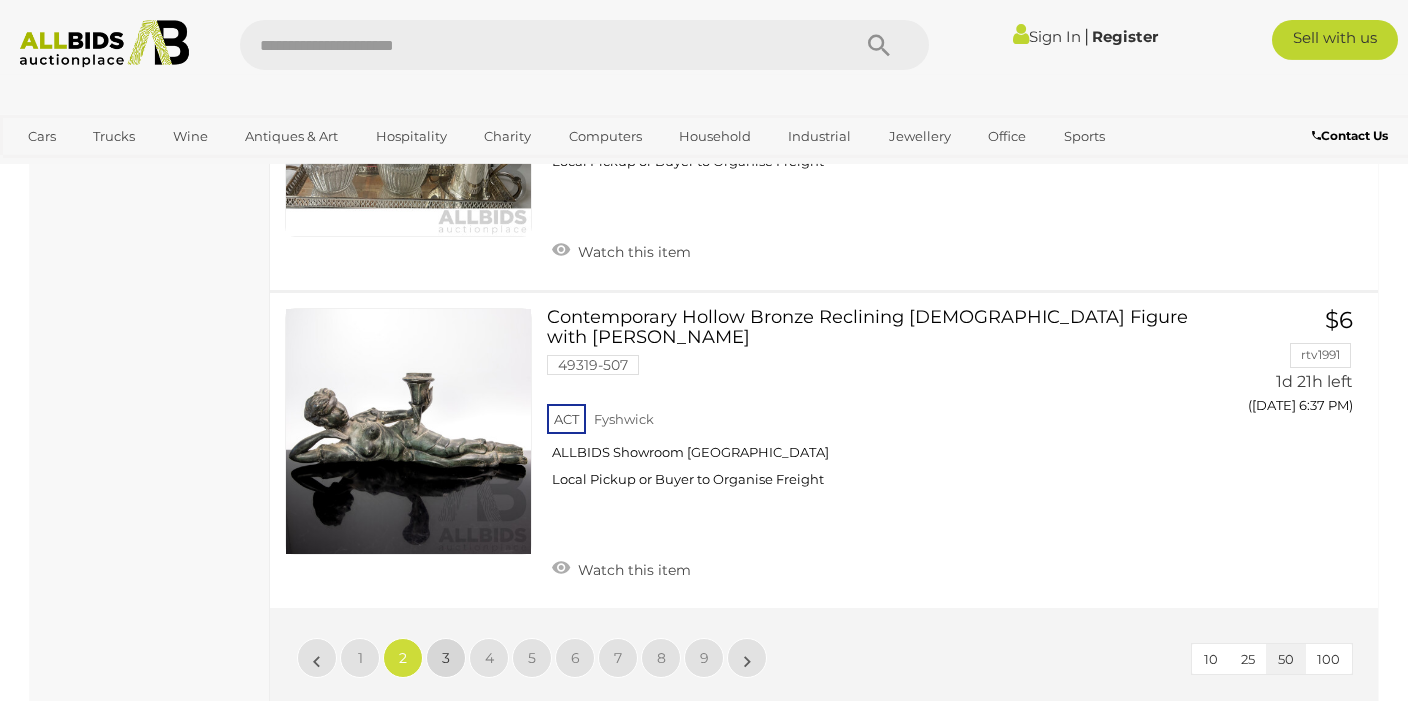 click on "3" at bounding box center [446, 658] 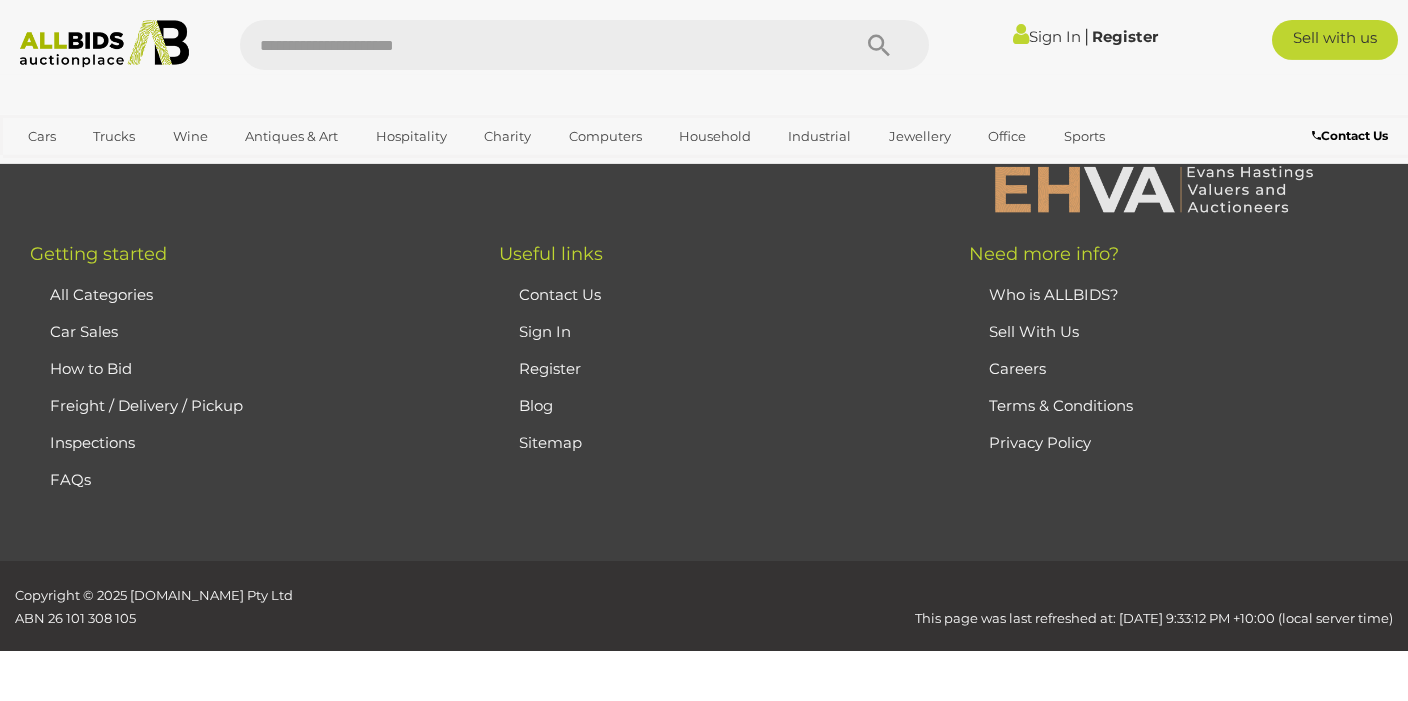 scroll, scrollTop: 269, scrollLeft: 0, axis: vertical 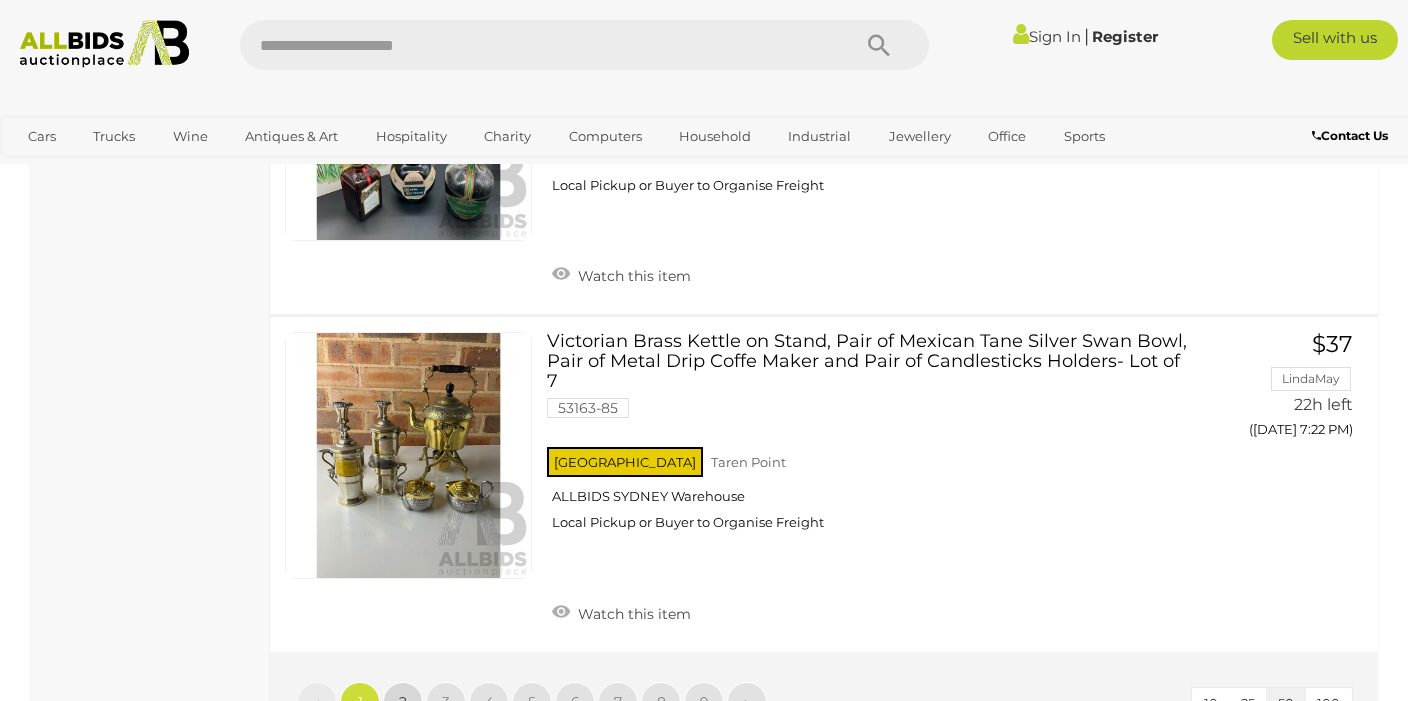 click on "2" at bounding box center (403, 702) 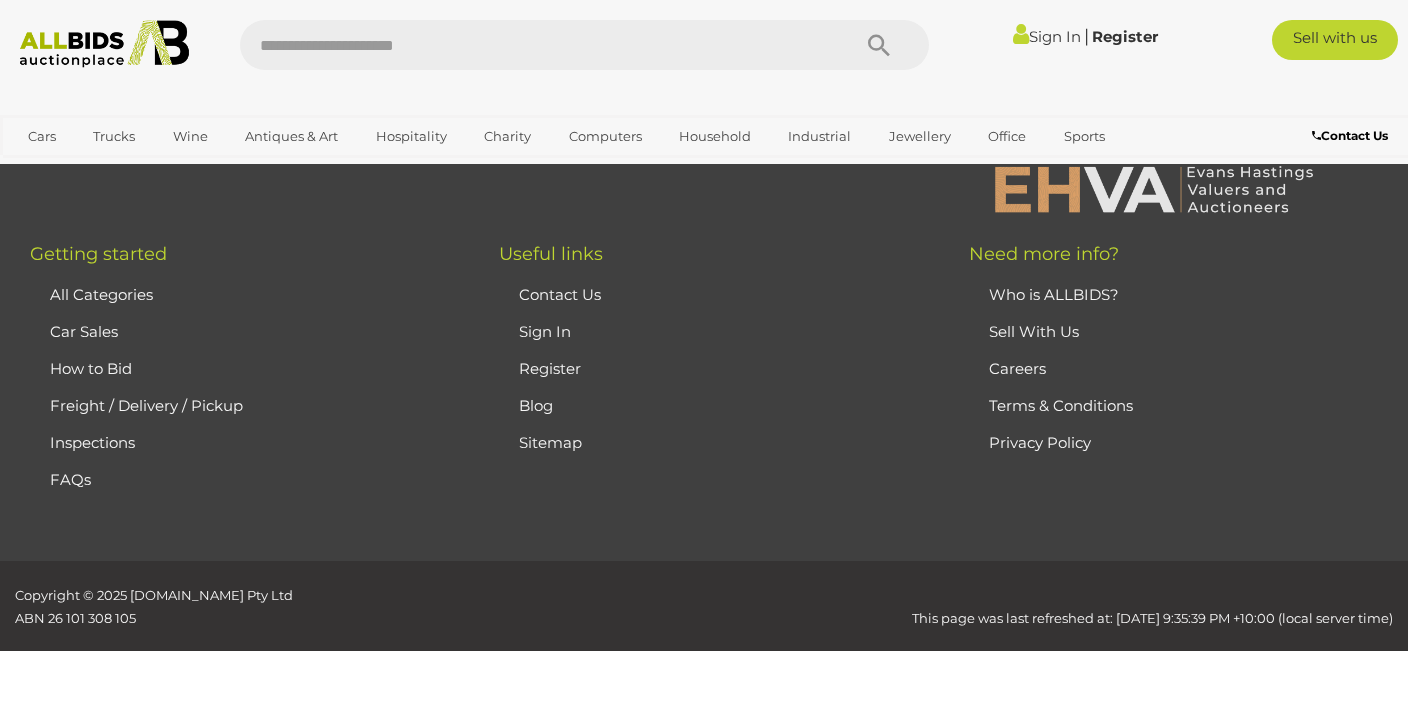 scroll, scrollTop: 269, scrollLeft: 0, axis: vertical 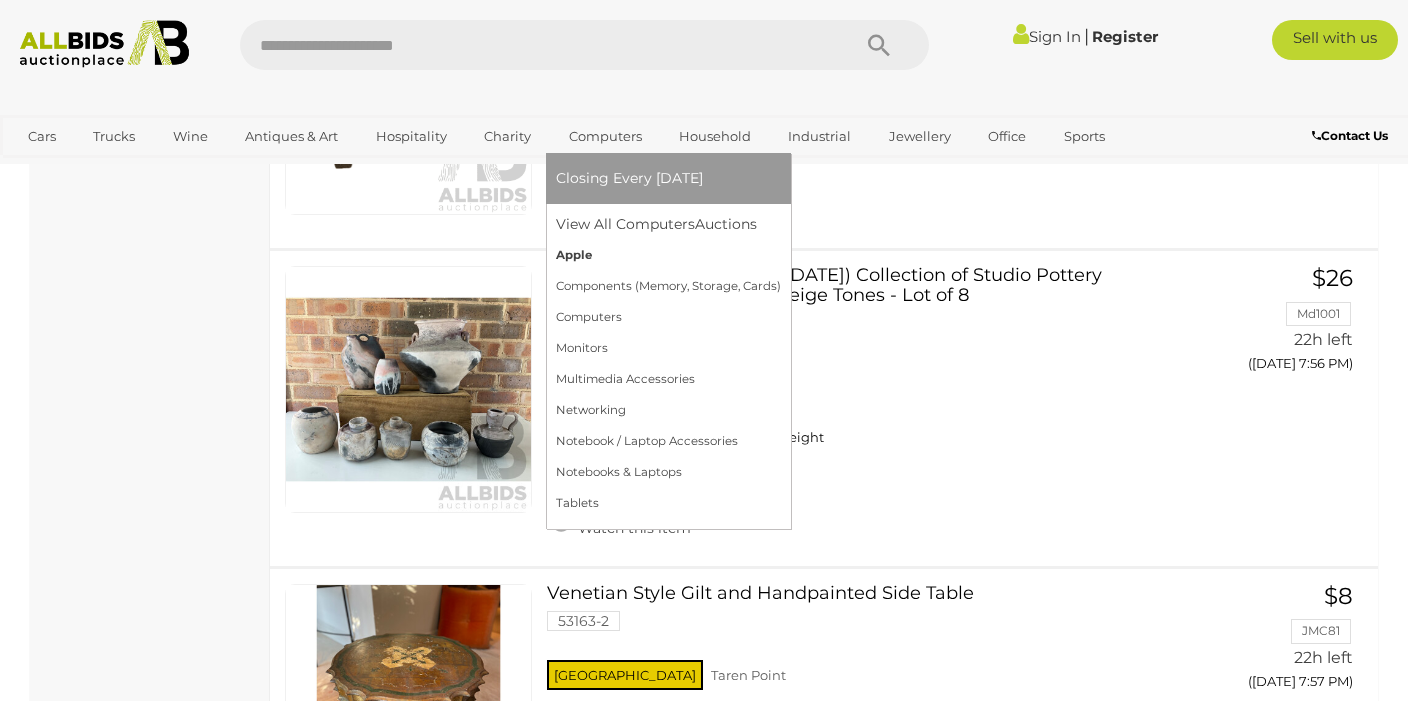 click on "Apple" at bounding box center [668, 255] 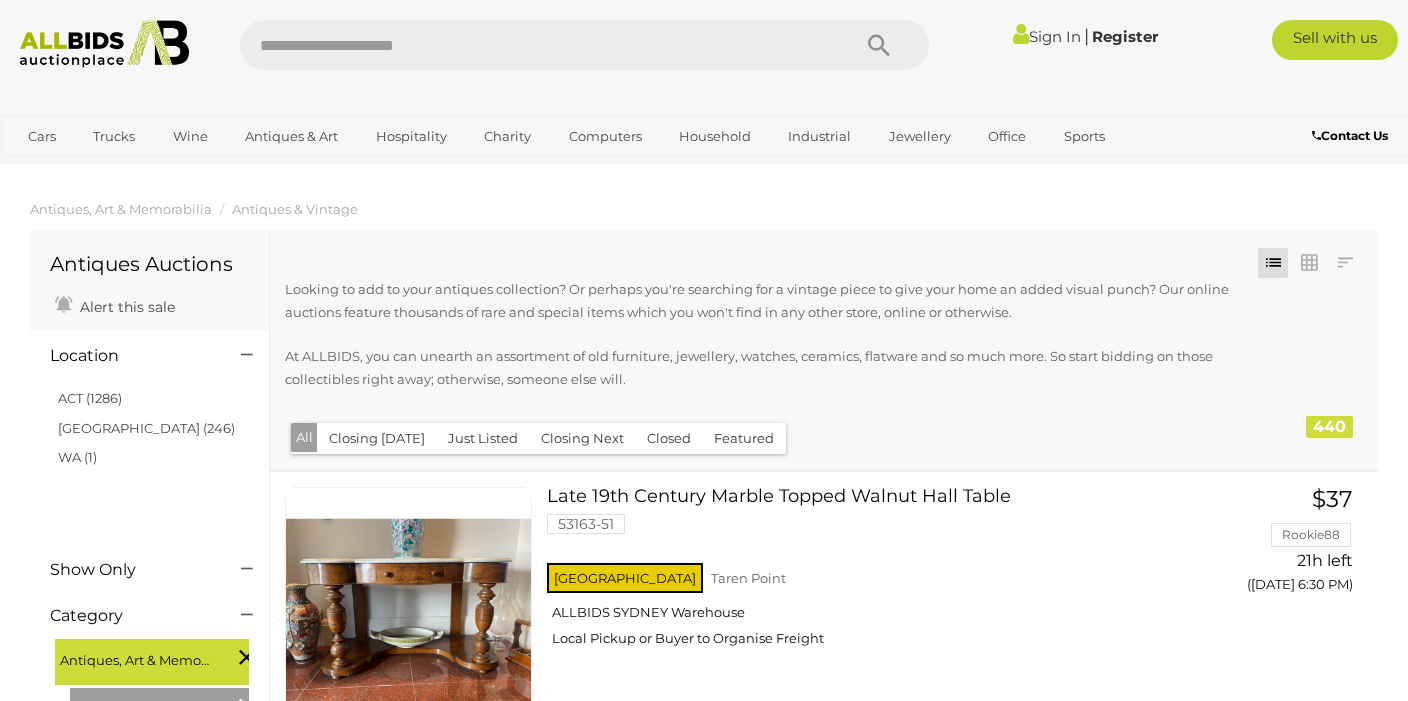 scroll, scrollTop: 0, scrollLeft: 0, axis: both 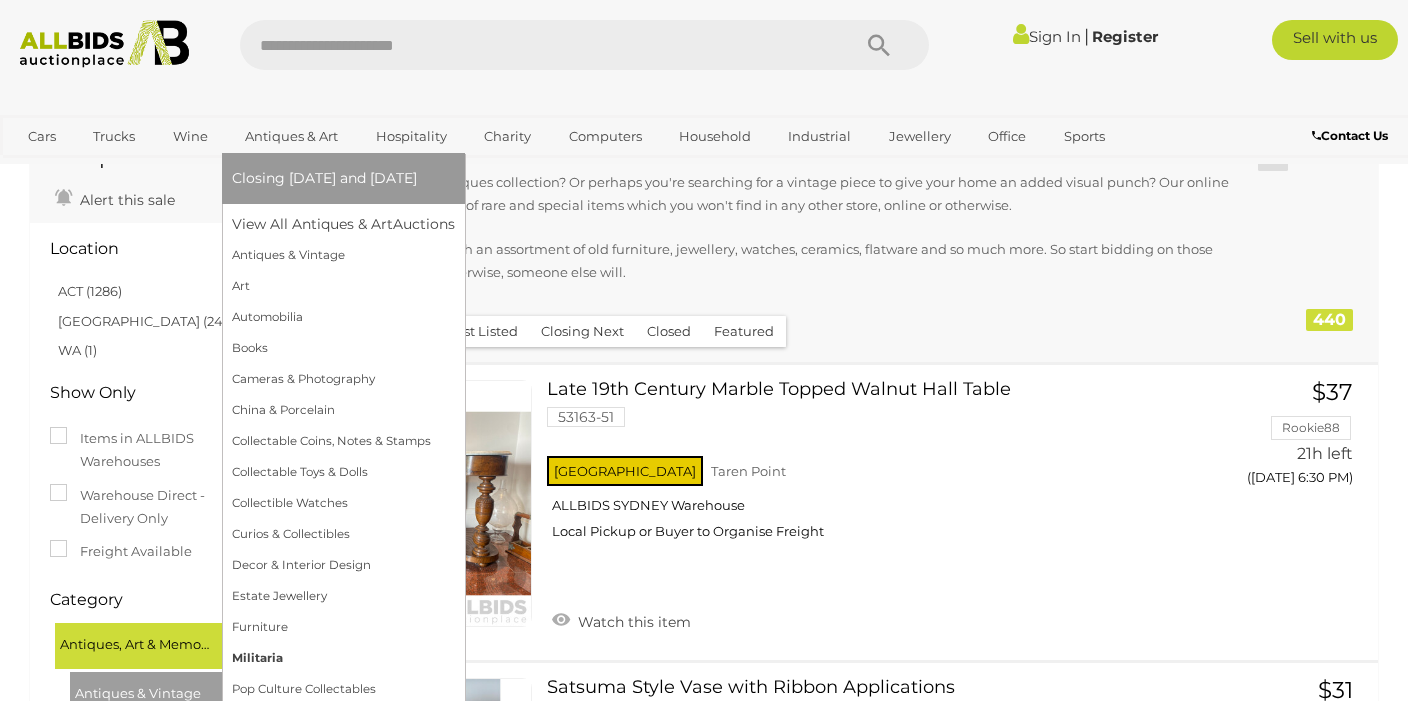click on "Militaria" at bounding box center (343, 658) 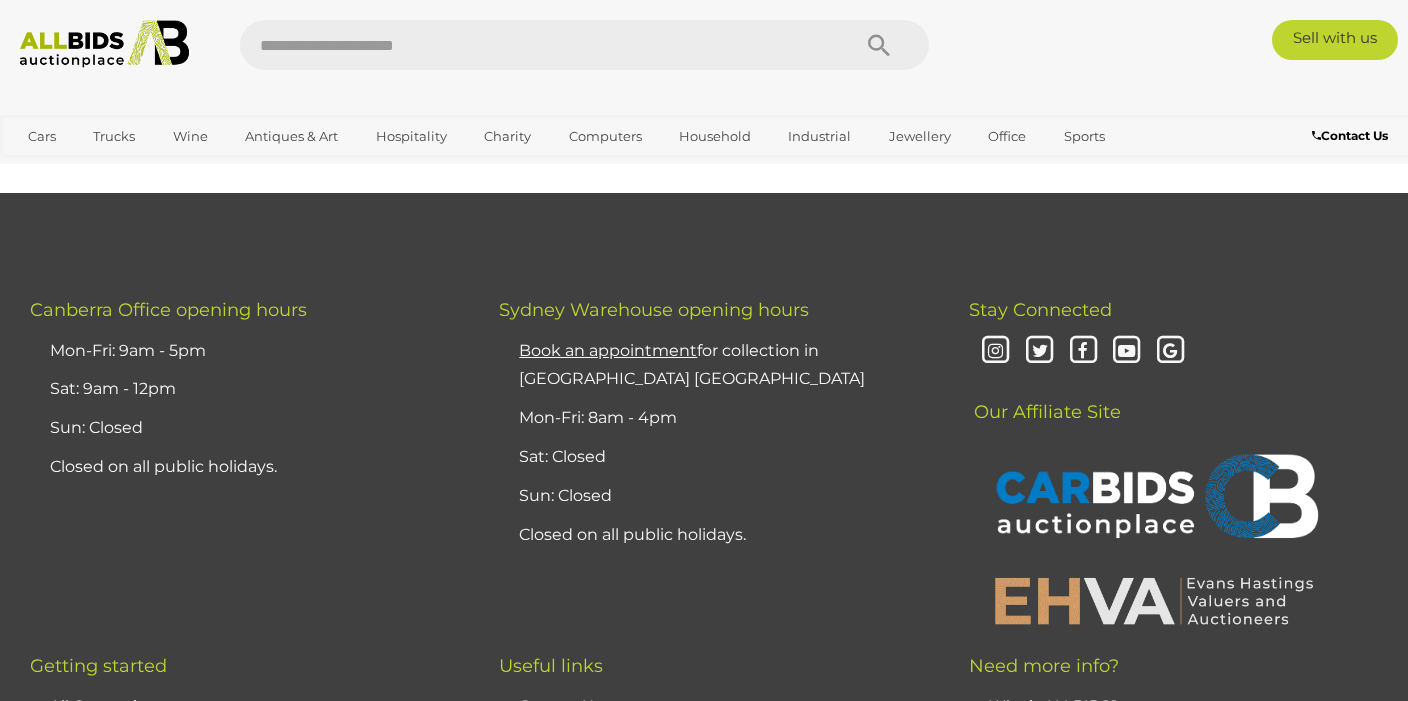 scroll, scrollTop: 0, scrollLeft: 0, axis: both 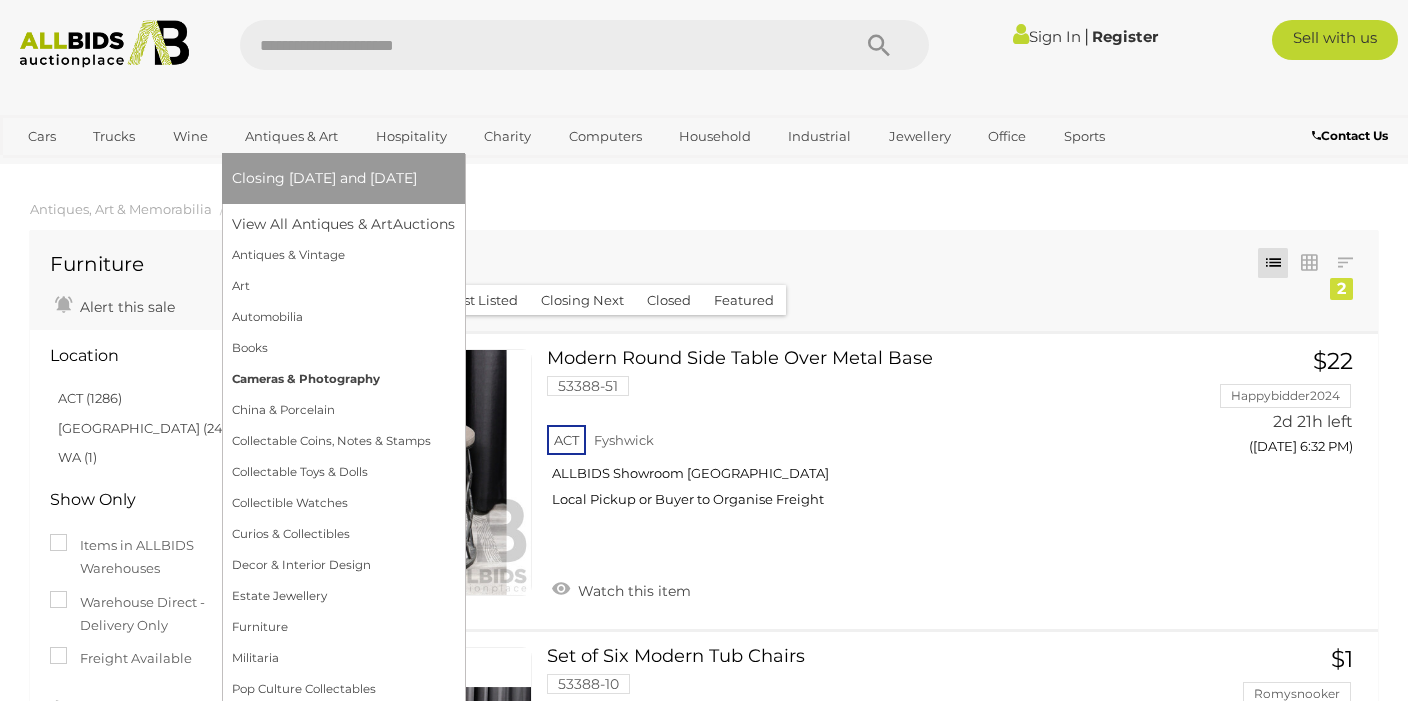 click on "Cameras & Photography" at bounding box center [343, 379] 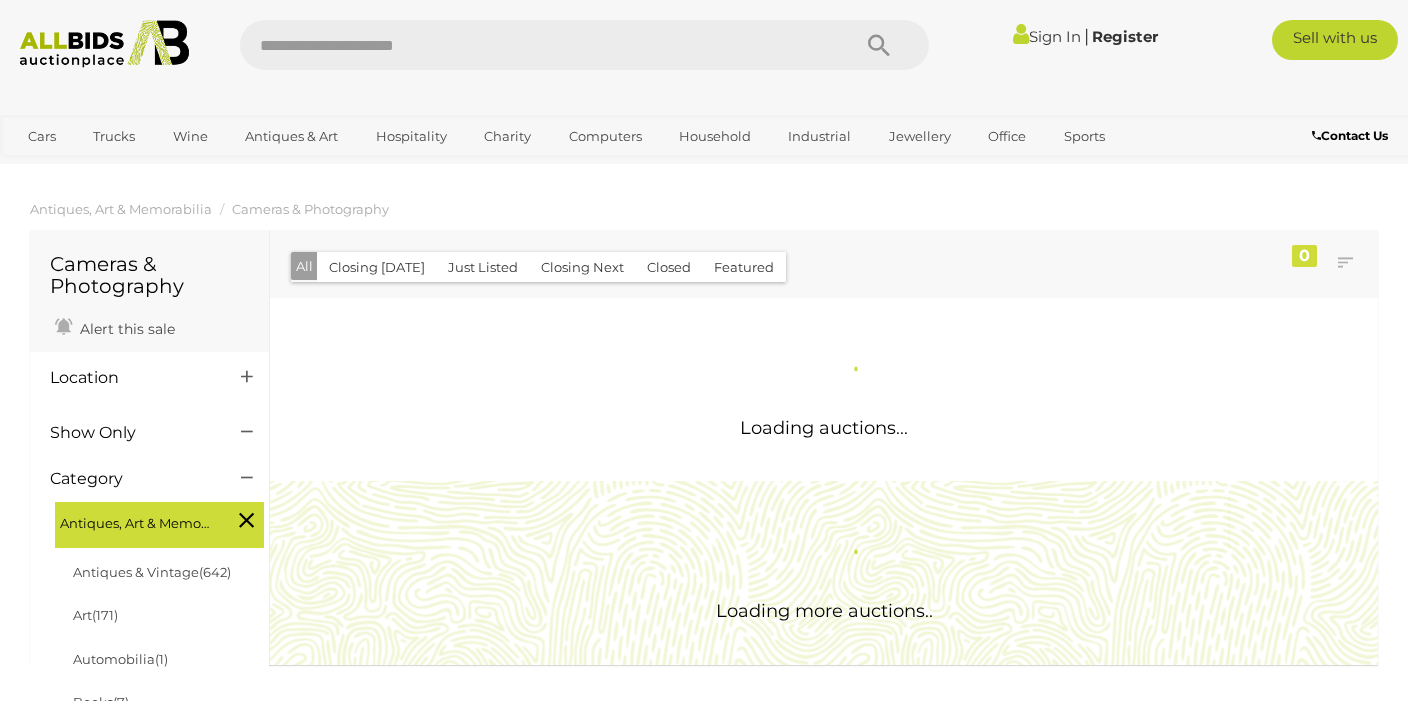 scroll, scrollTop: 0, scrollLeft: 0, axis: both 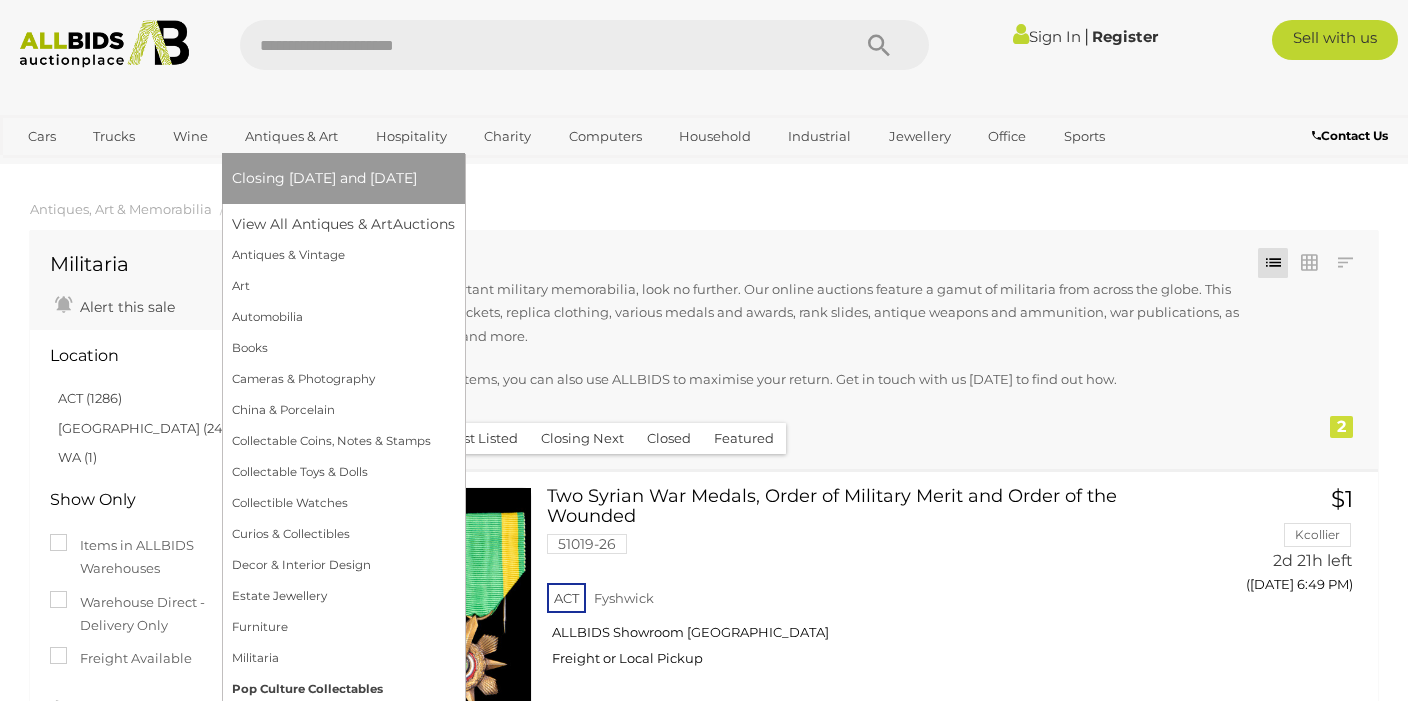 click on "Pop Culture Collectables" at bounding box center [343, 689] 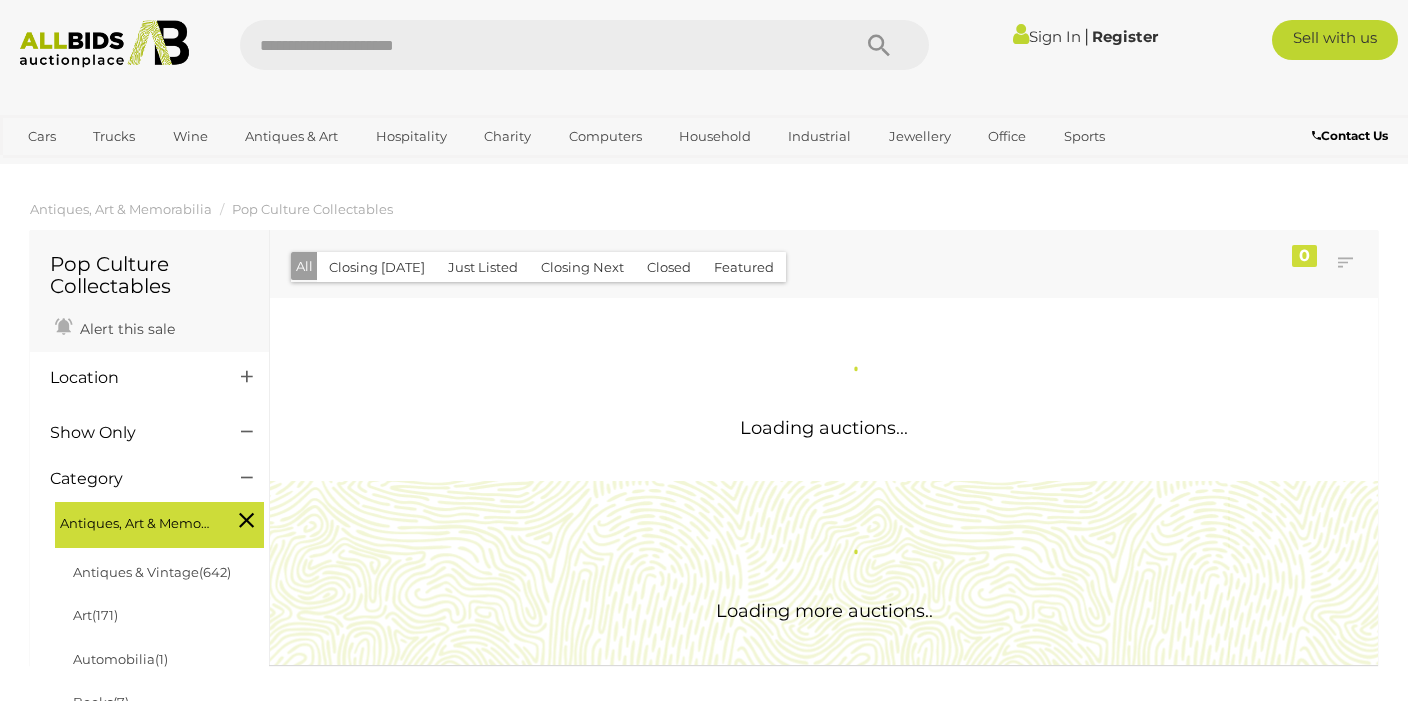 scroll, scrollTop: 0, scrollLeft: 0, axis: both 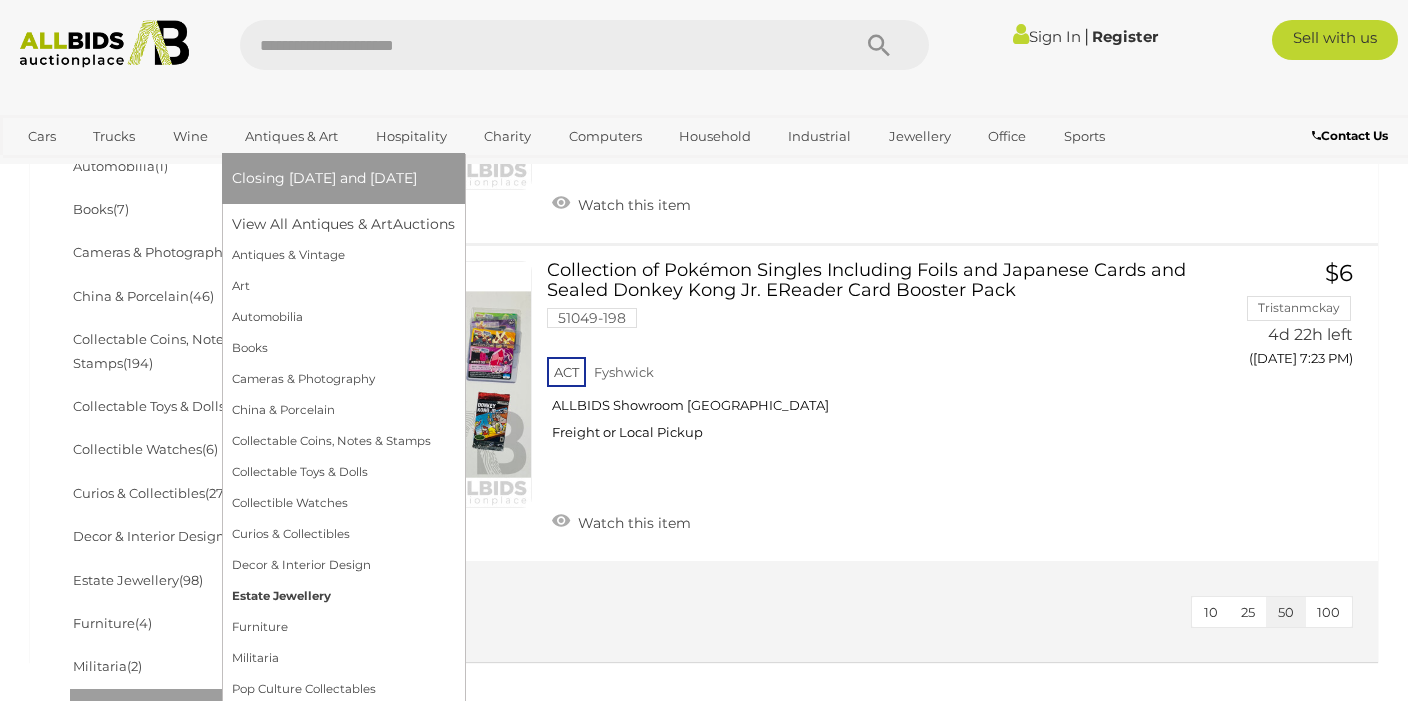 click on "Estate Jewellery" at bounding box center [343, 596] 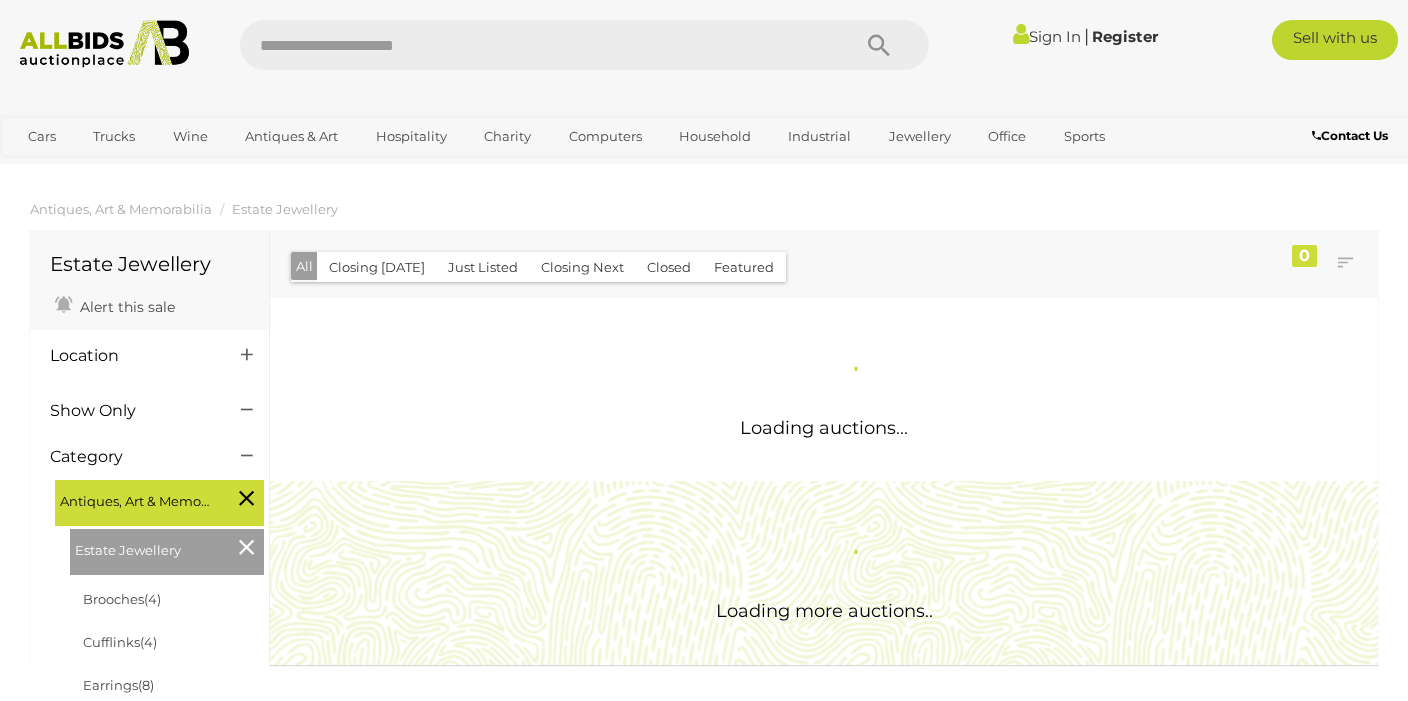 scroll, scrollTop: 0, scrollLeft: 0, axis: both 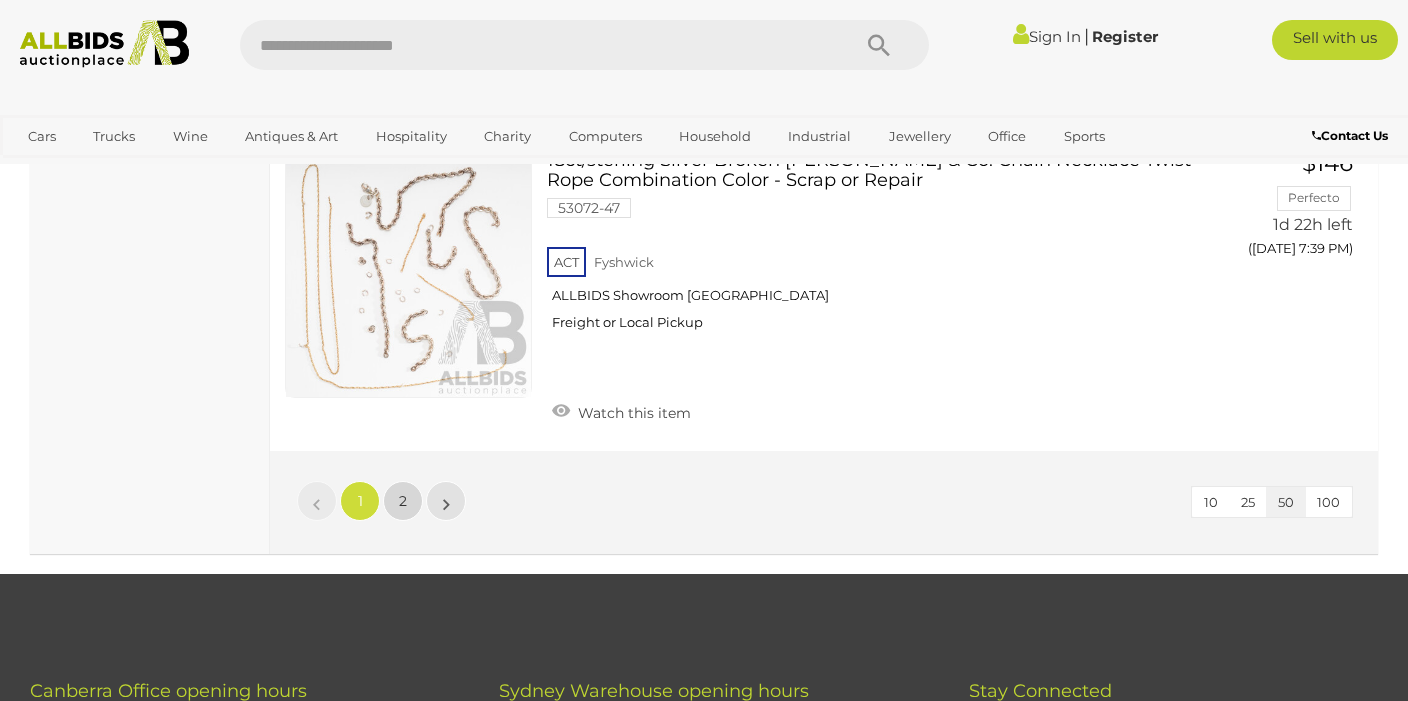 click on "2" at bounding box center (403, 501) 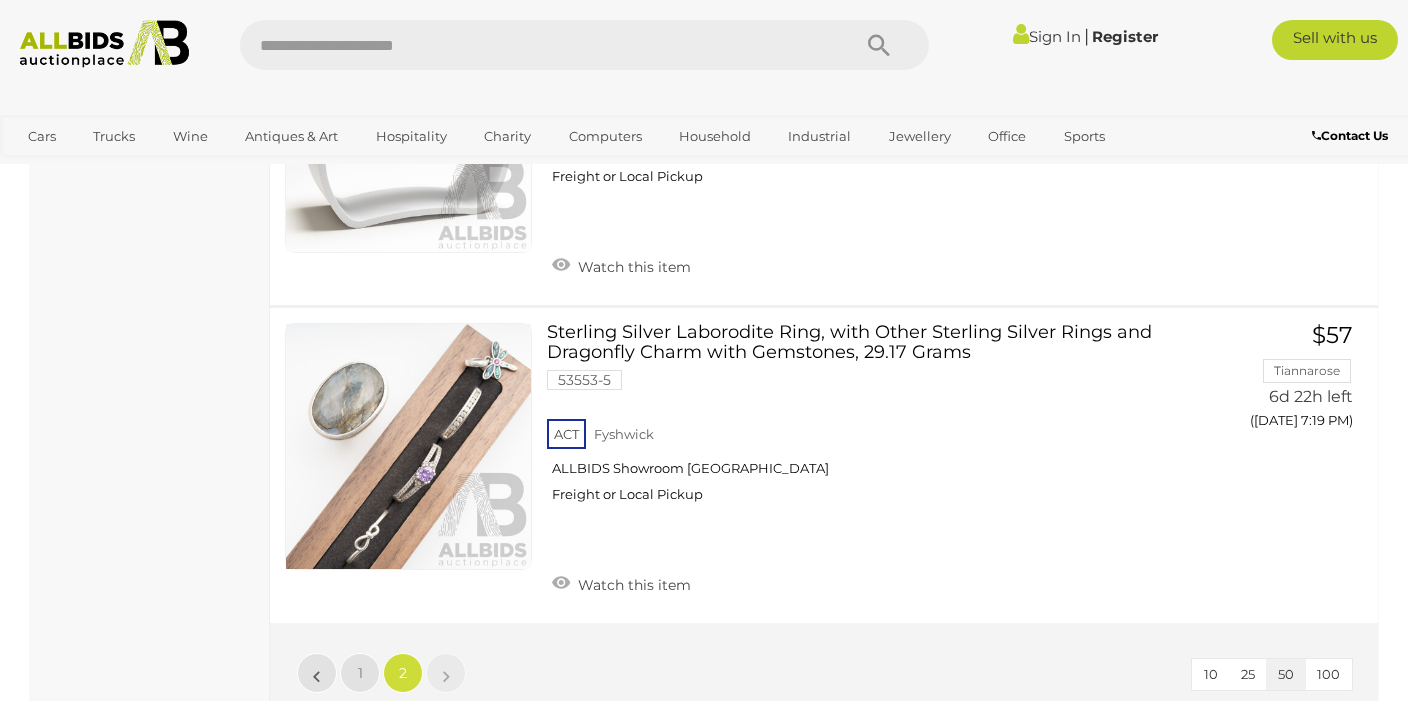 scroll, scrollTop: 5123, scrollLeft: 0, axis: vertical 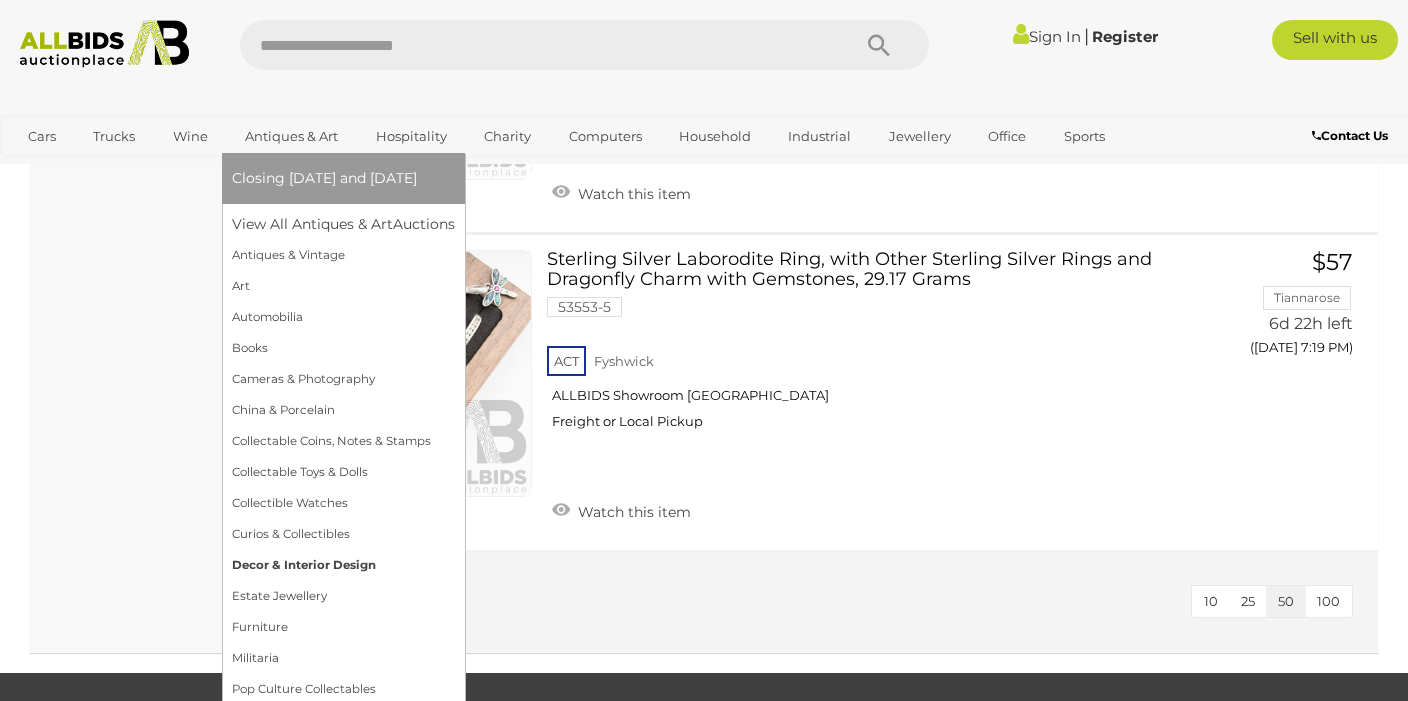 click on "Decor & Interior Design" at bounding box center (343, 565) 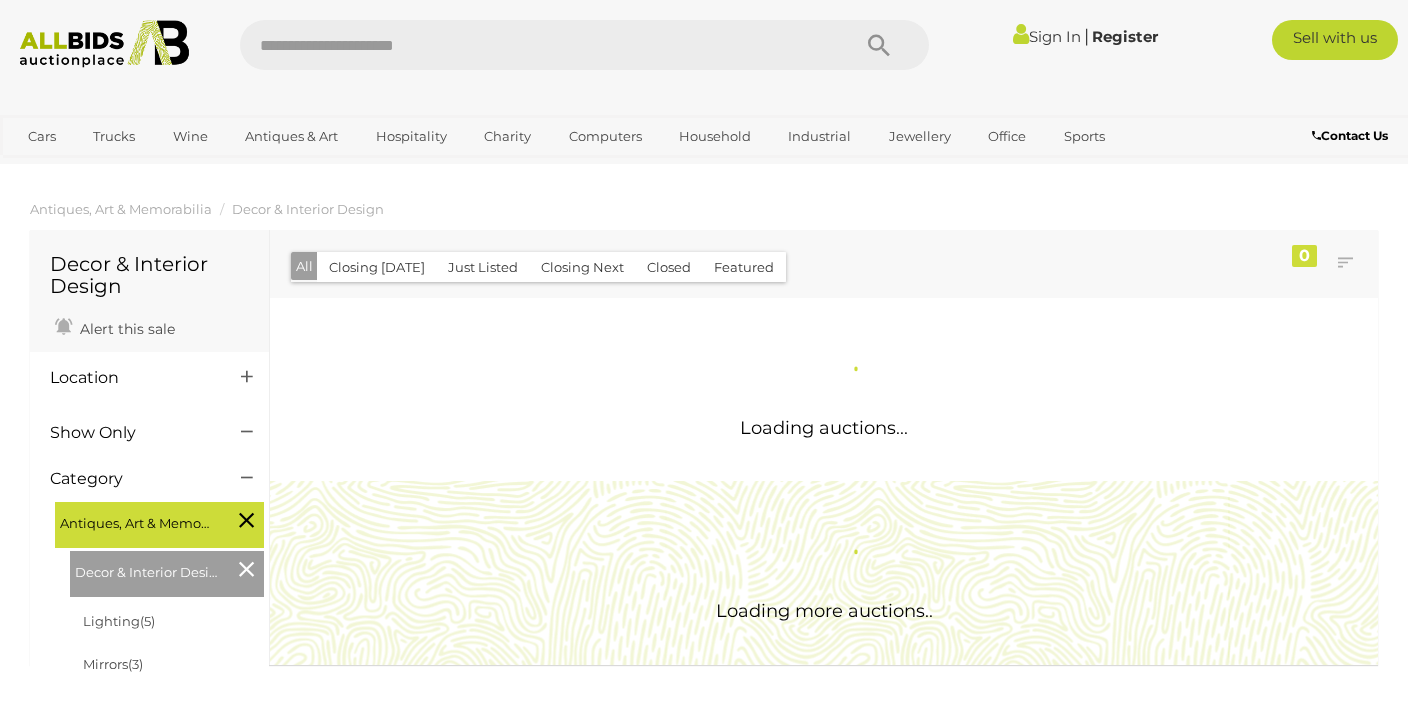 scroll, scrollTop: 0, scrollLeft: 0, axis: both 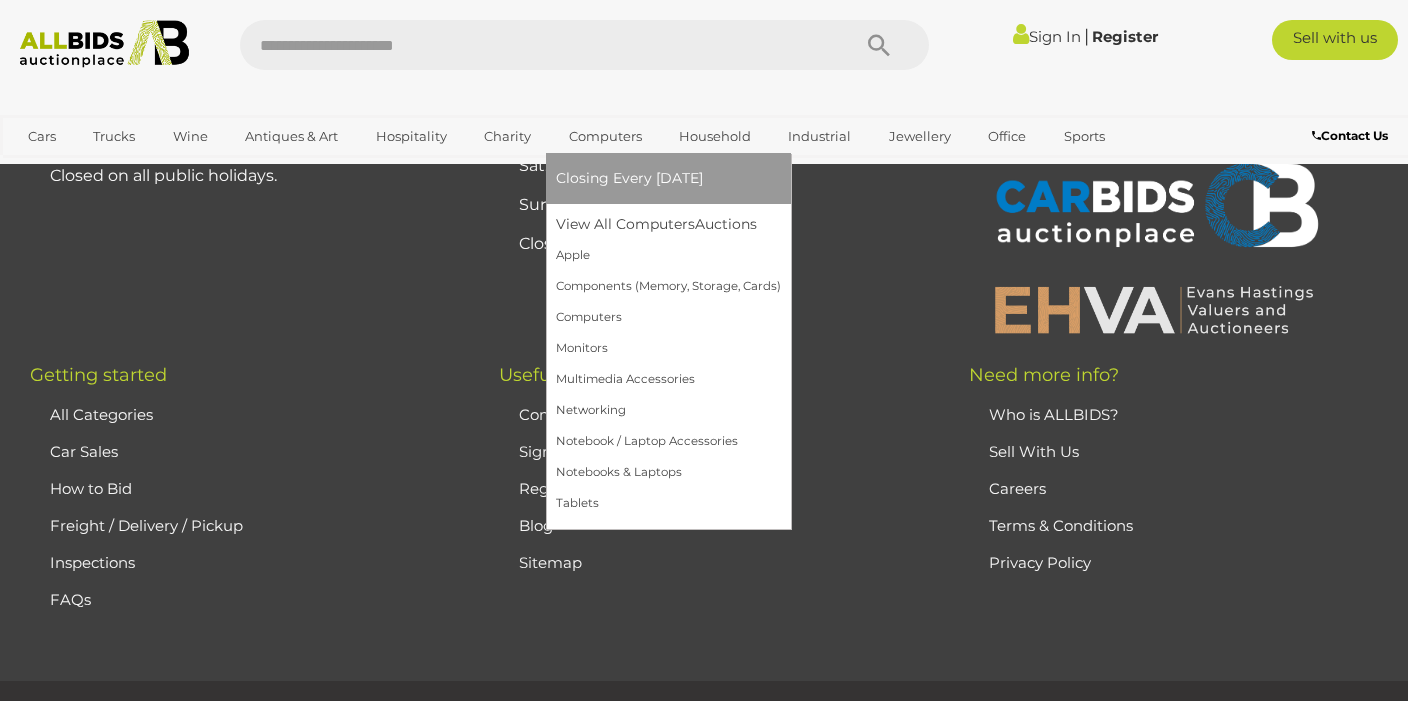 click on "Computers" at bounding box center (605, 136) 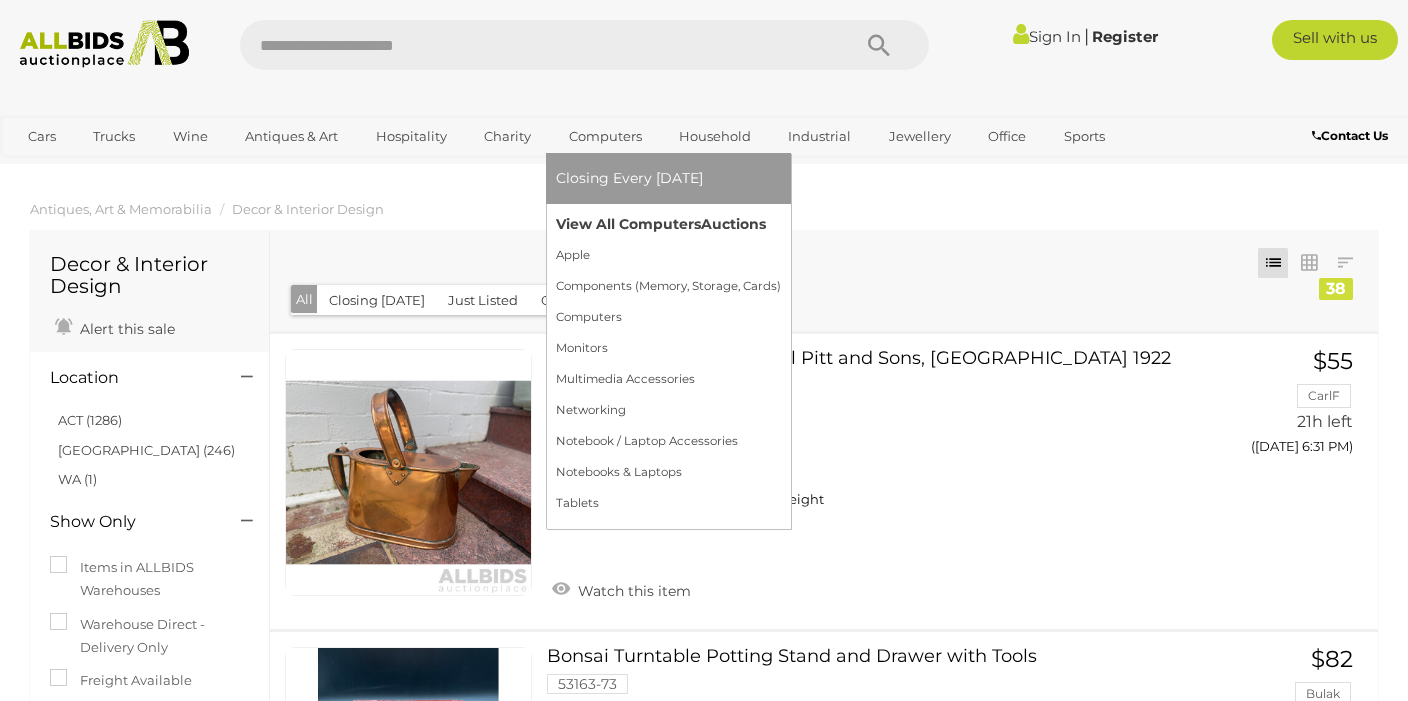 click on "View All Computers  Auctions" at bounding box center (668, 224) 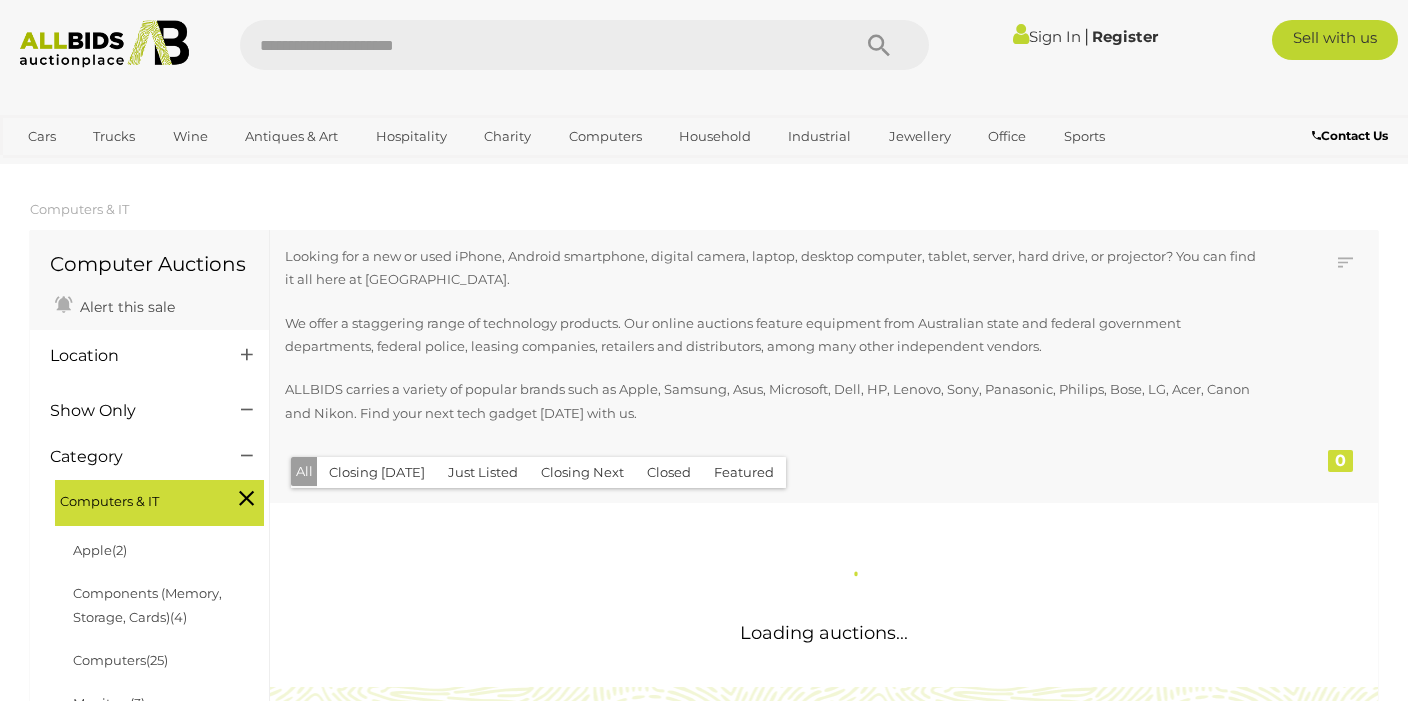 scroll, scrollTop: 0, scrollLeft: 0, axis: both 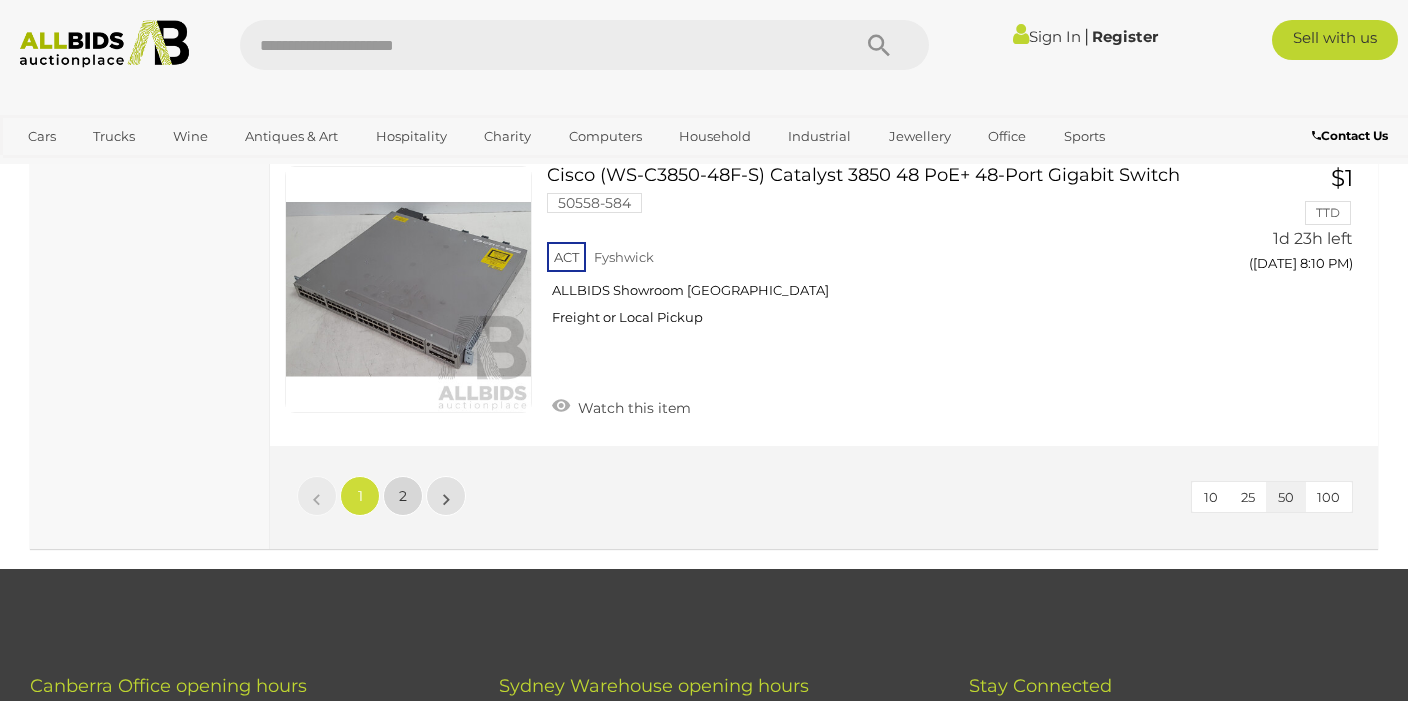 click on "2" at bounding box center [403, 496] 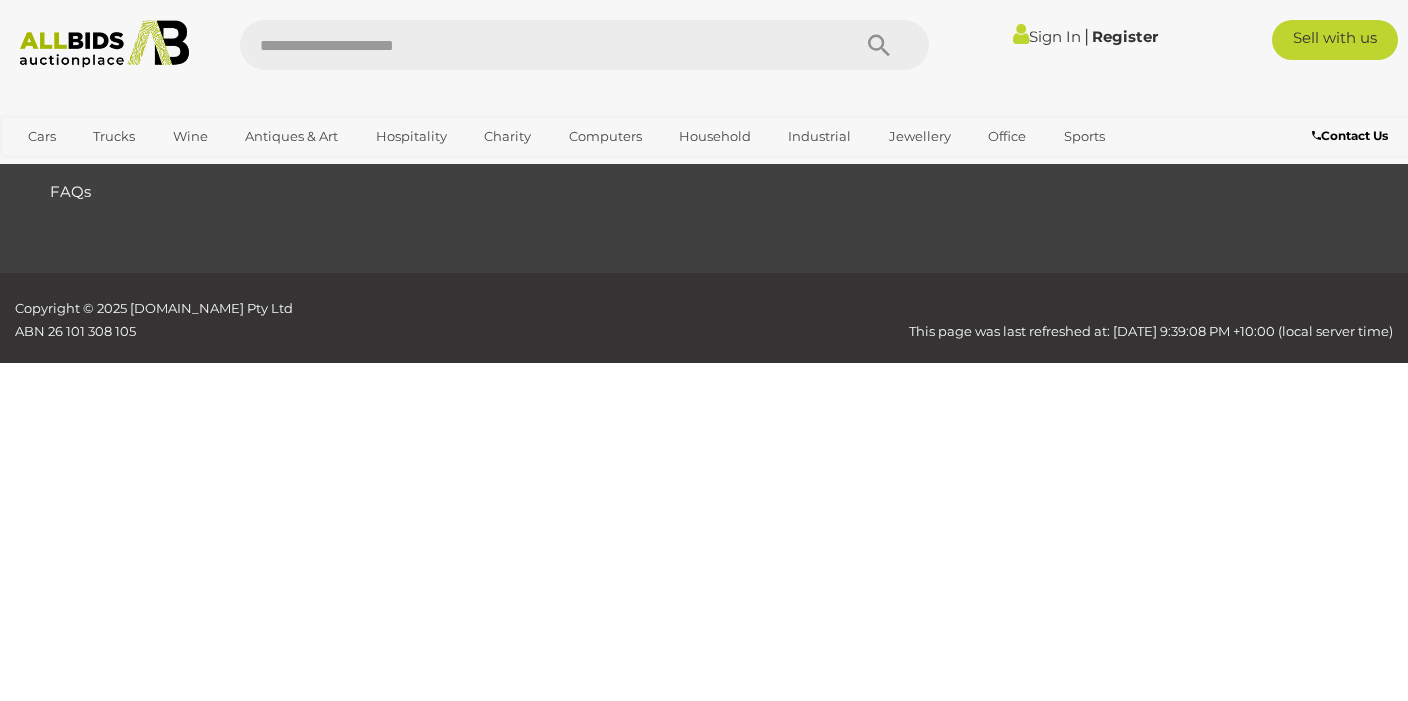 scroll, scrollTop: 336, scrollLeft: 0, axis: vertical 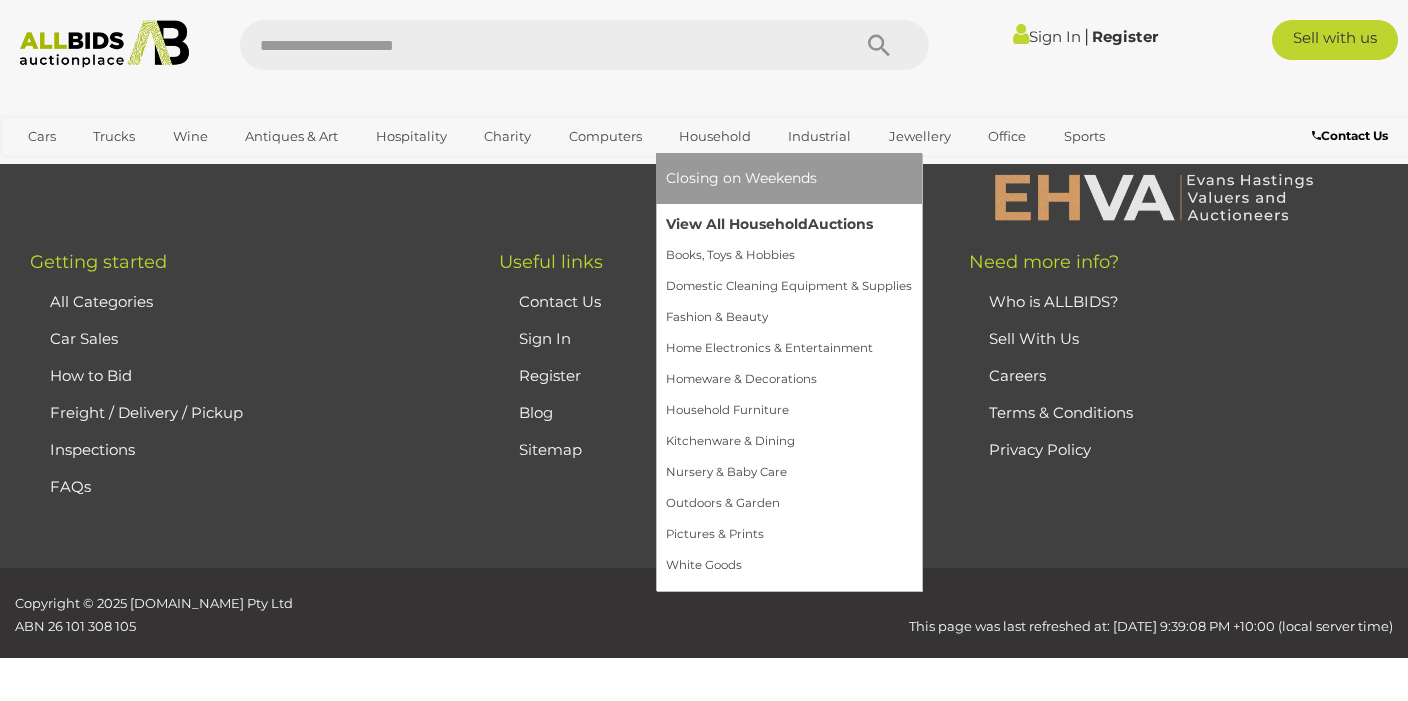 click on "View All Household  Auctions" at bounding box center (789, 224) 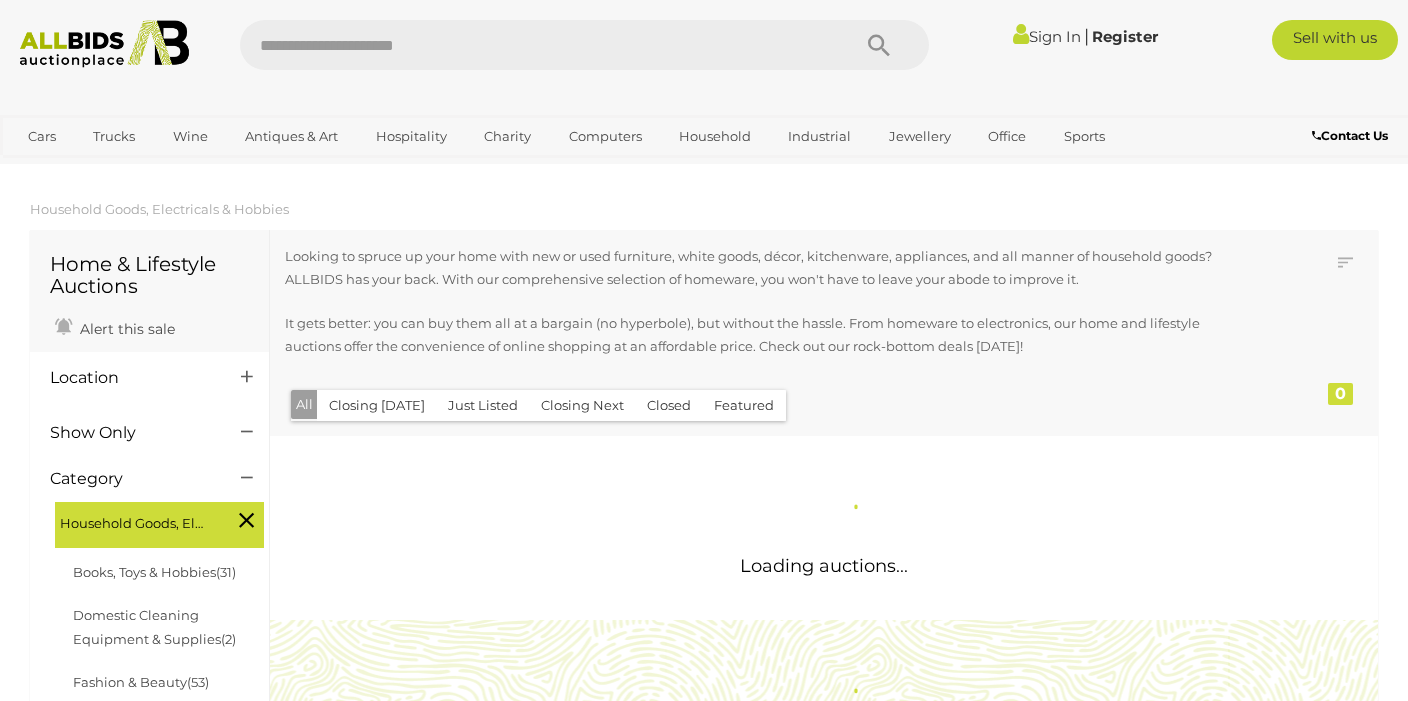 scroll, scrollTop: 0, scrollLeft: 0, axis: both 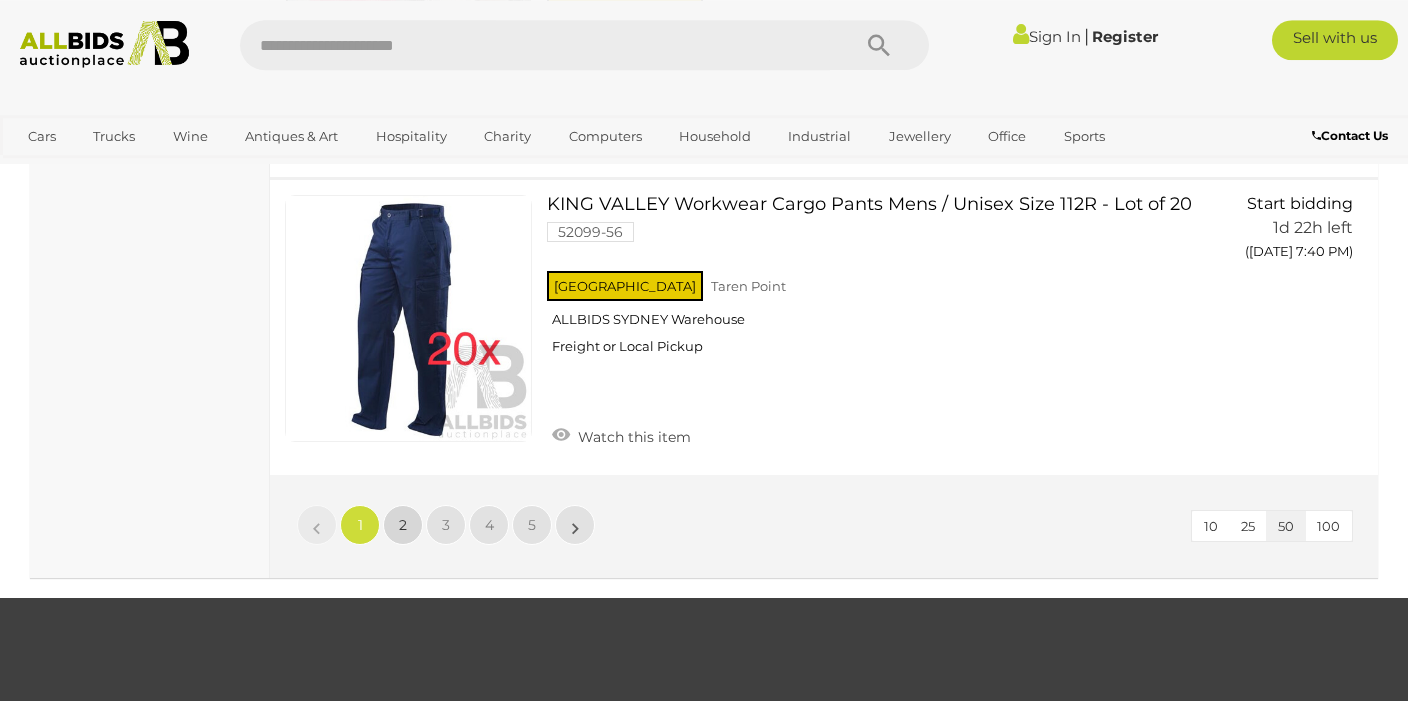 click on "2" at bounding box center [403, 525] 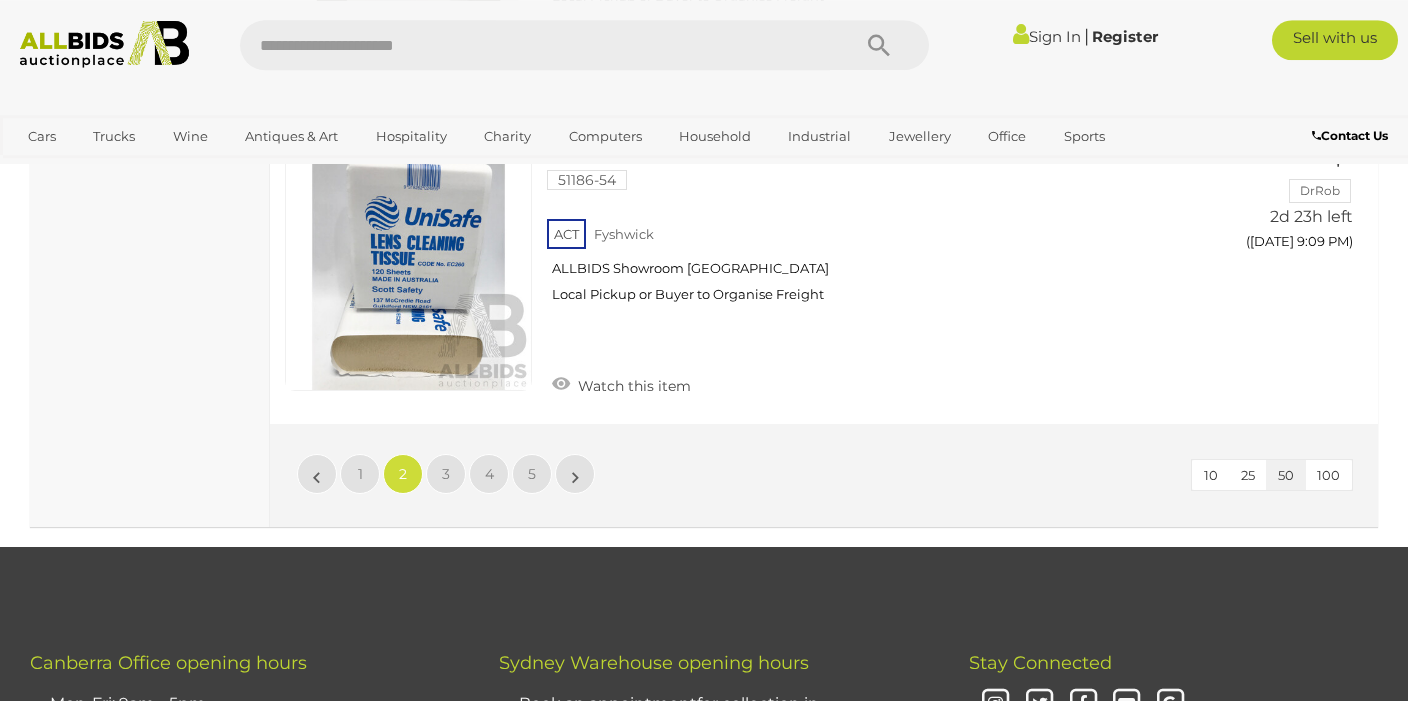 scroll, scrollTop: 15534, scrollLeft: 0, axis: vertical 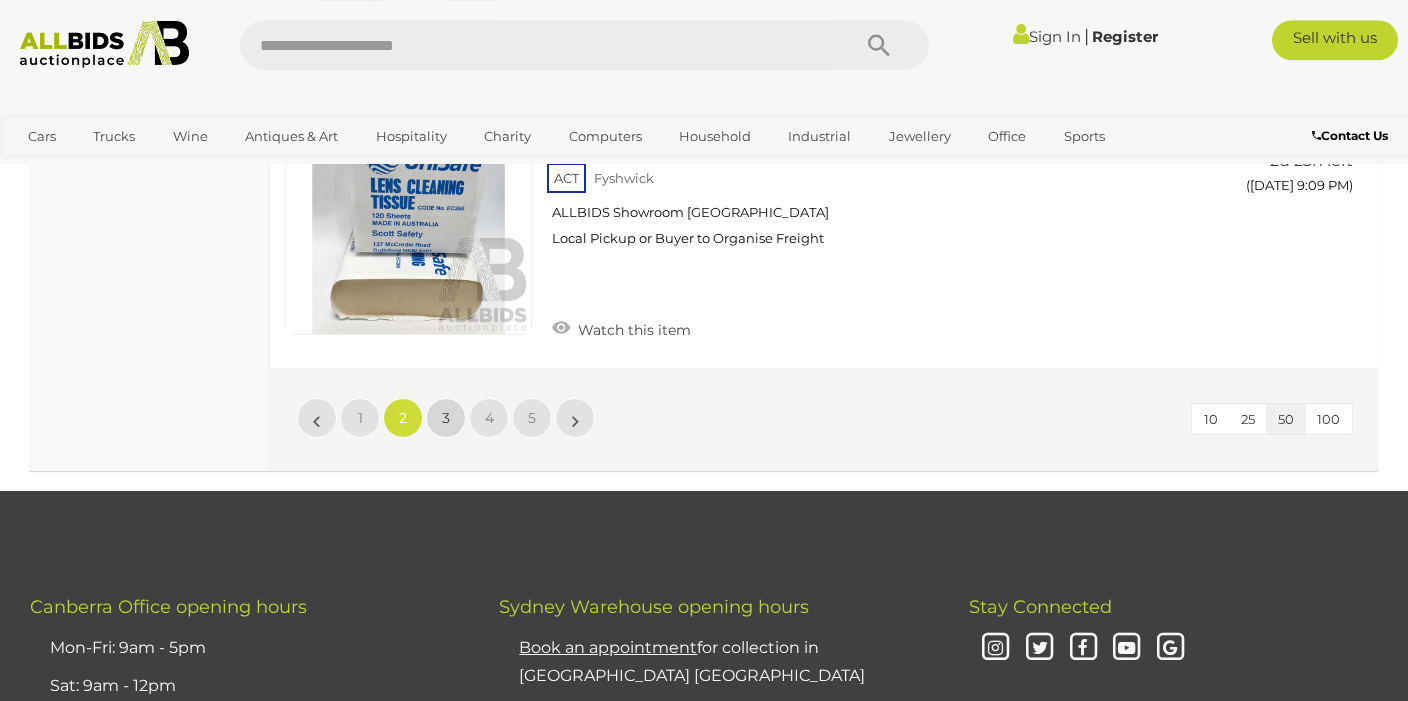 click on "3" at bounding box center [446, 418] 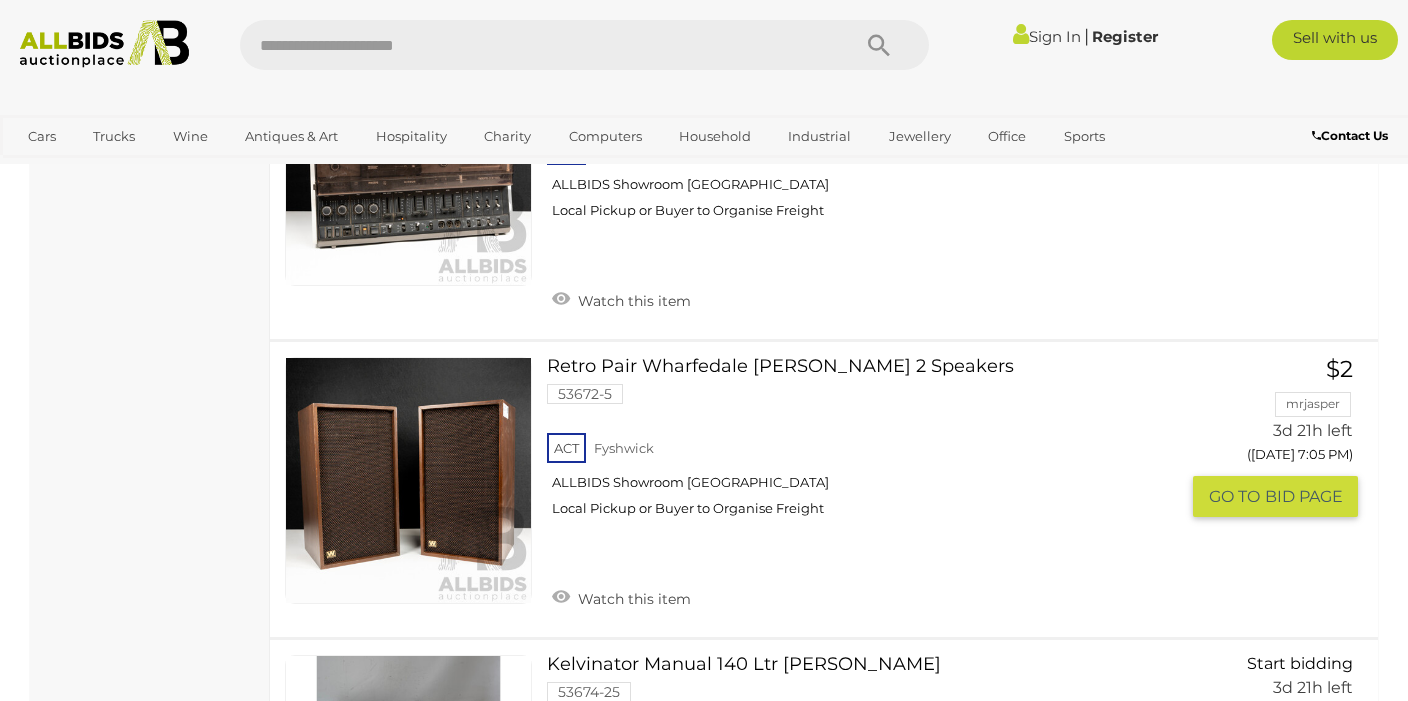 scroll, scrollTop: 11584, scrollLeft: 0, axis: vertical 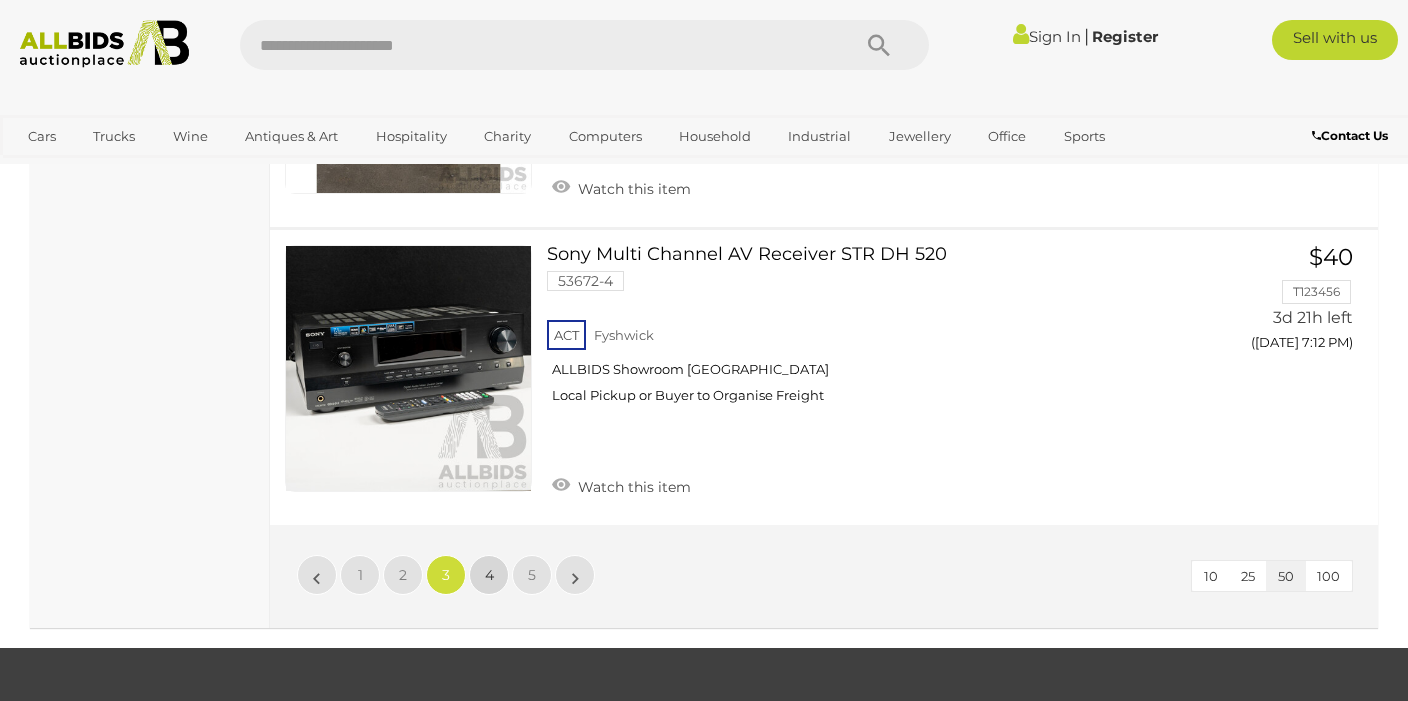 click on "4" at bounding box center (489, 575) 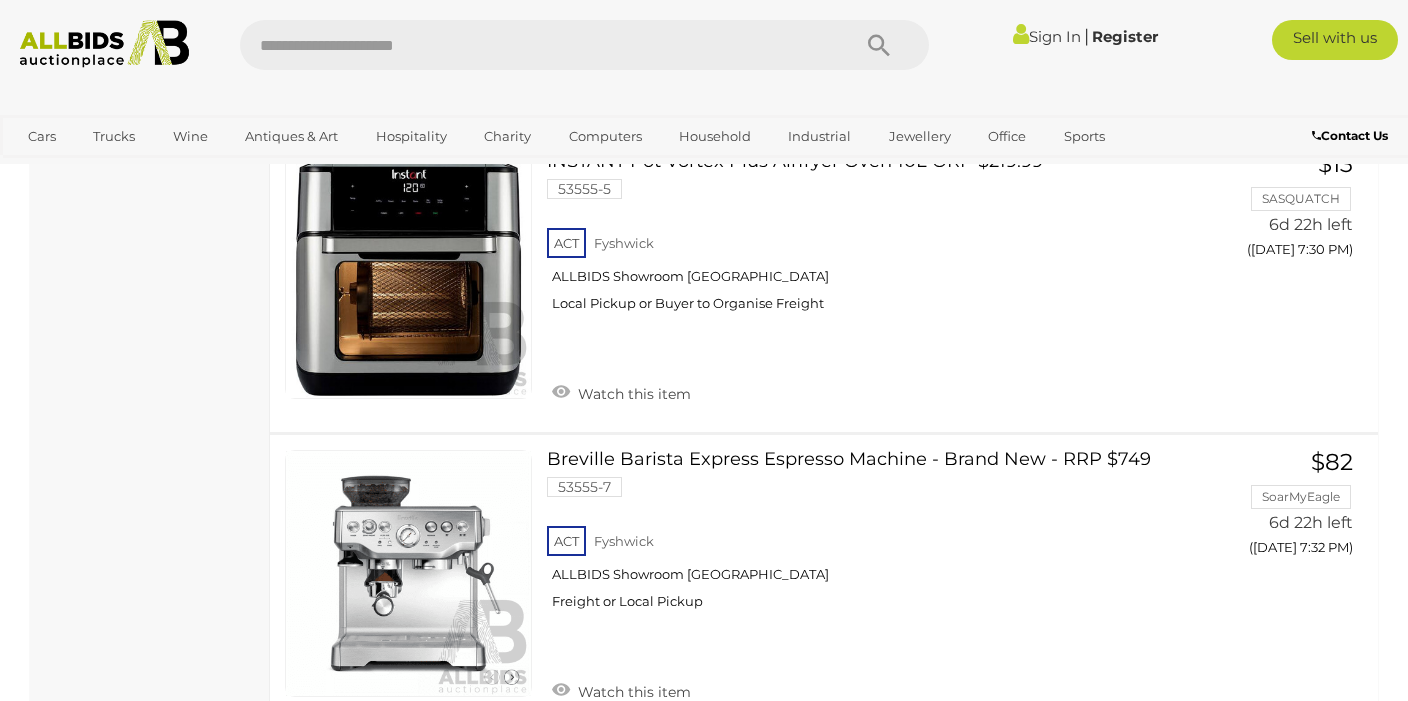 scroll, scrollTop: 15057, scrollLeft: 0, axis: vertical 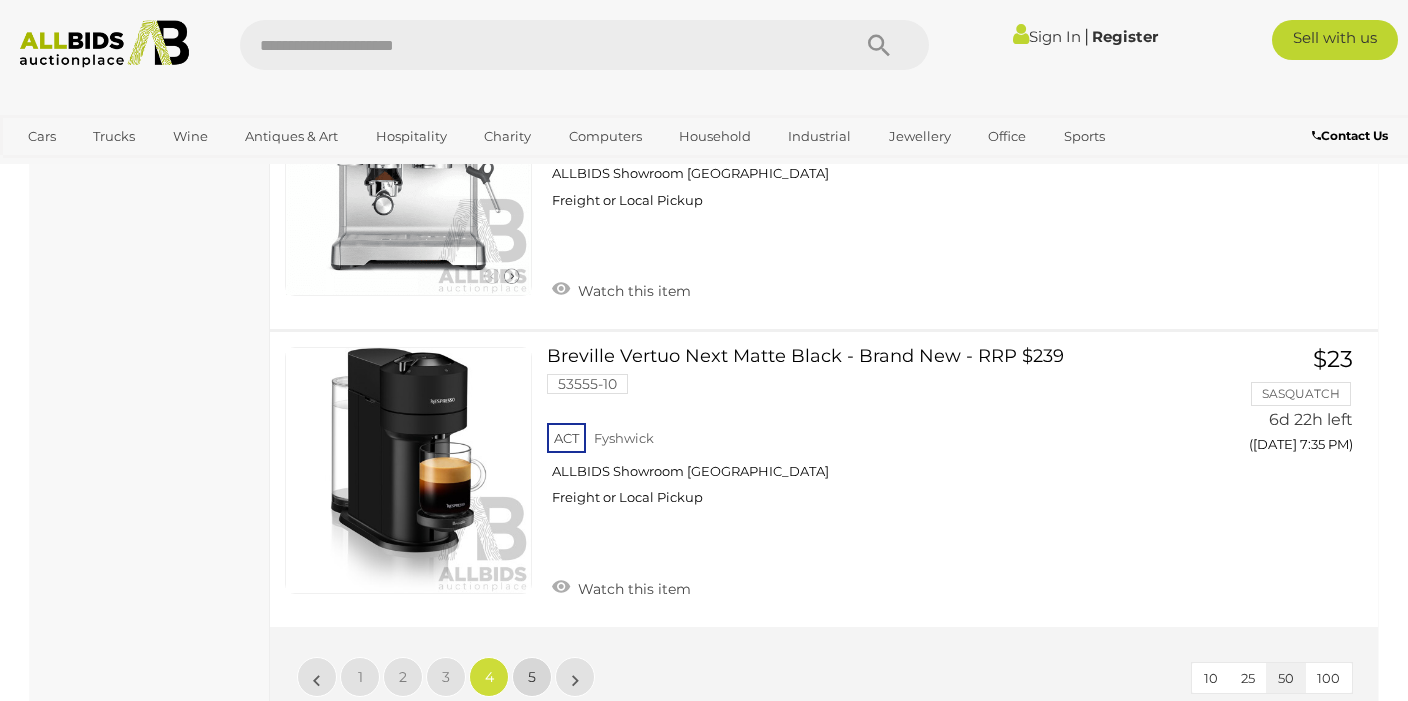click on "5" at bounding box center [532, 677] 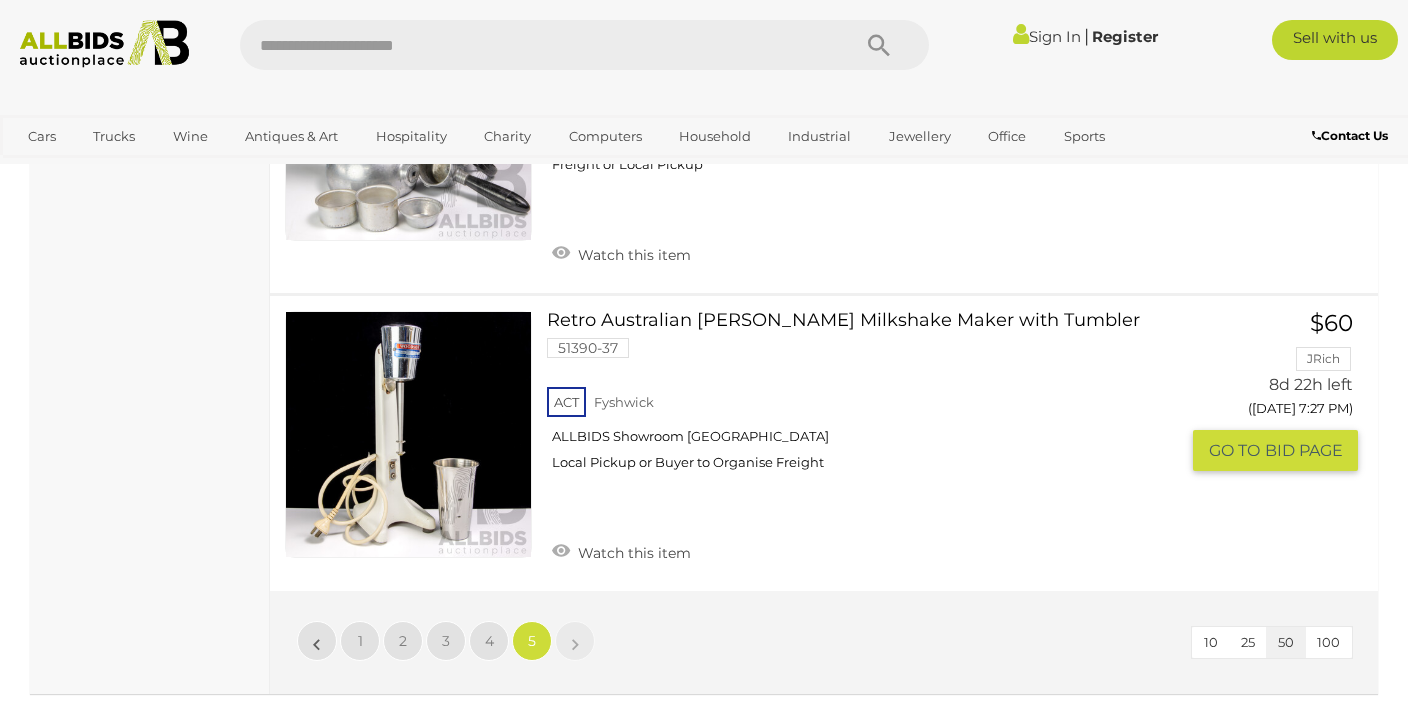 scroll, scrollTop: 5794, scrollLeft: 0, axis: vertical 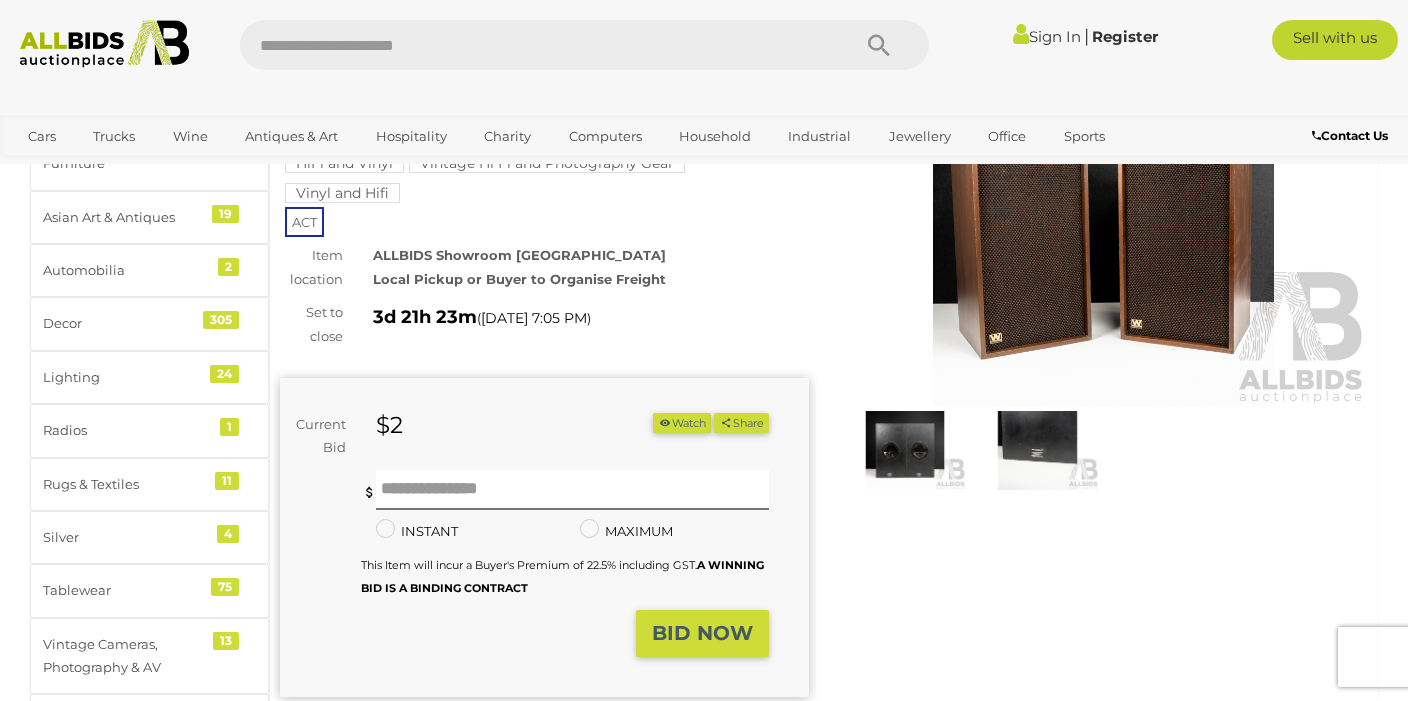 click at bounding box center (905, 450) 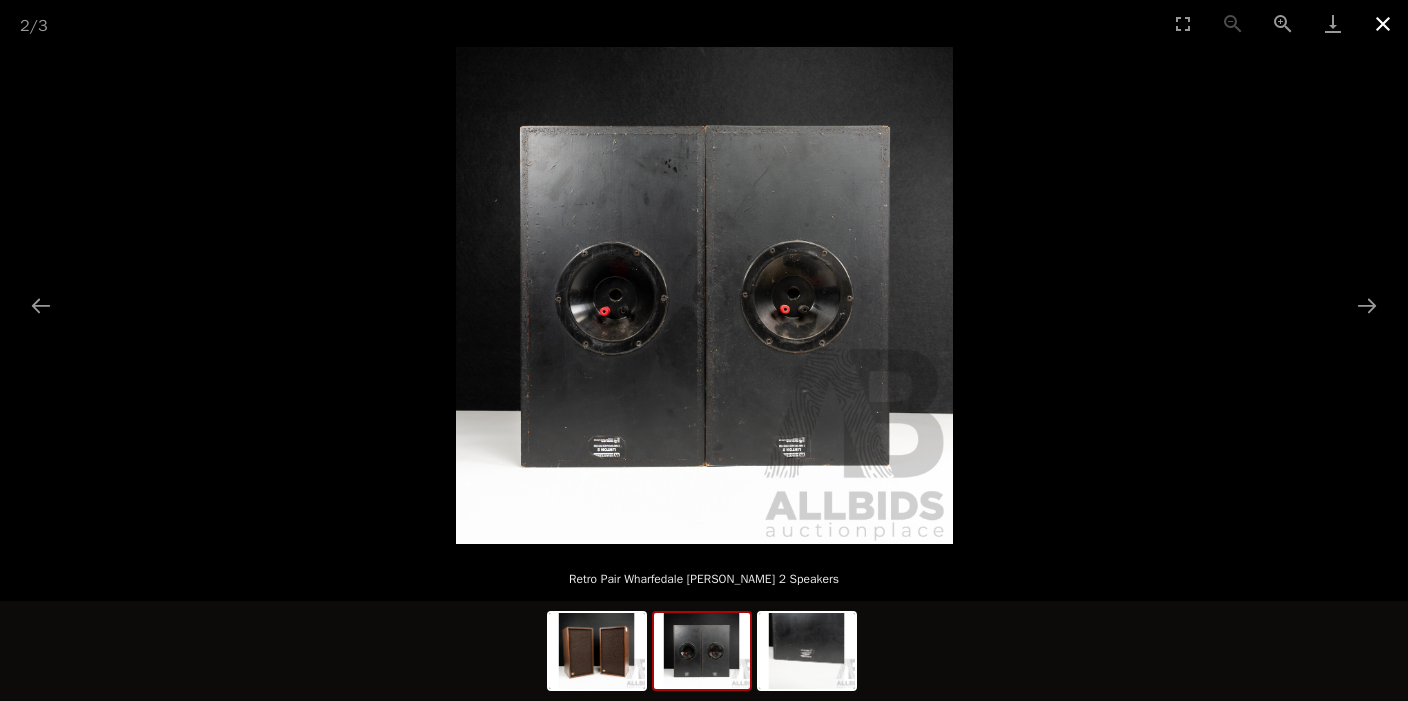 click at bounding box center (1383, 23) 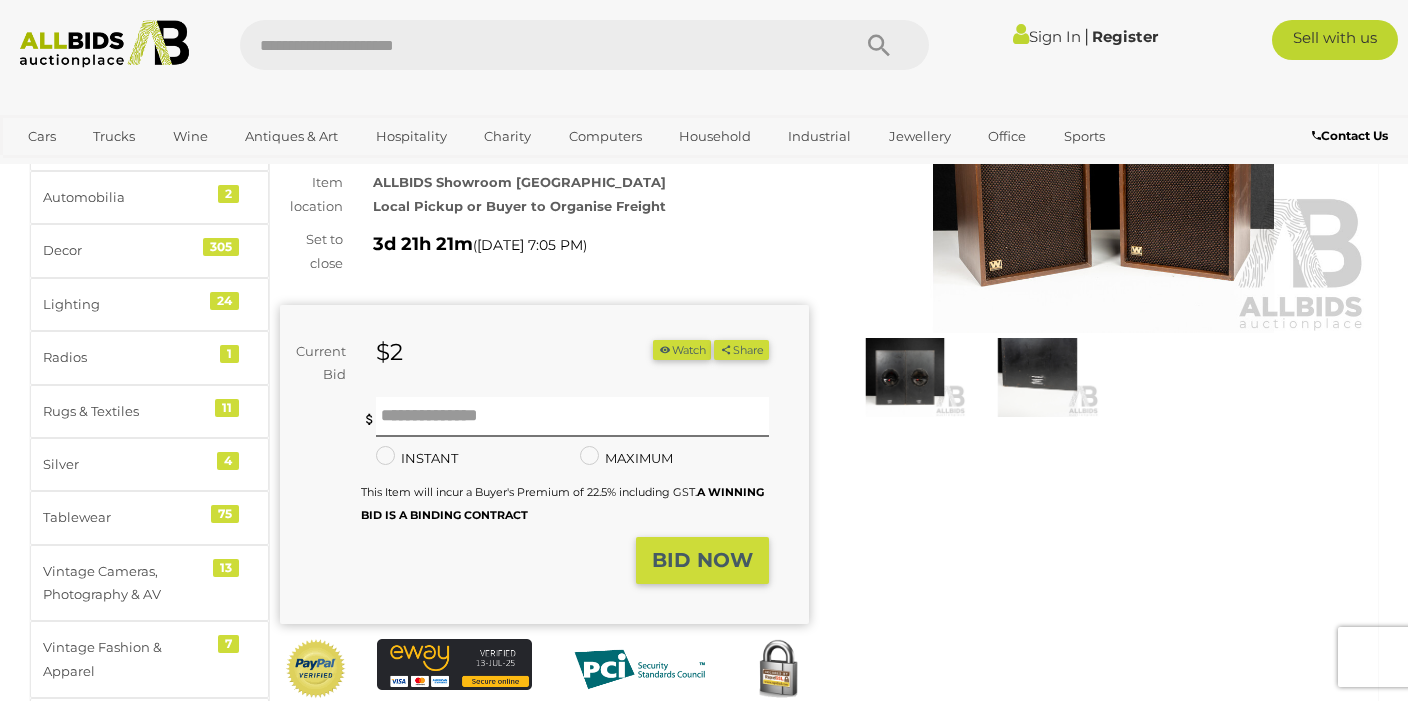 scroll, scrollTop: 0, scrollLeft: 0, axis: both 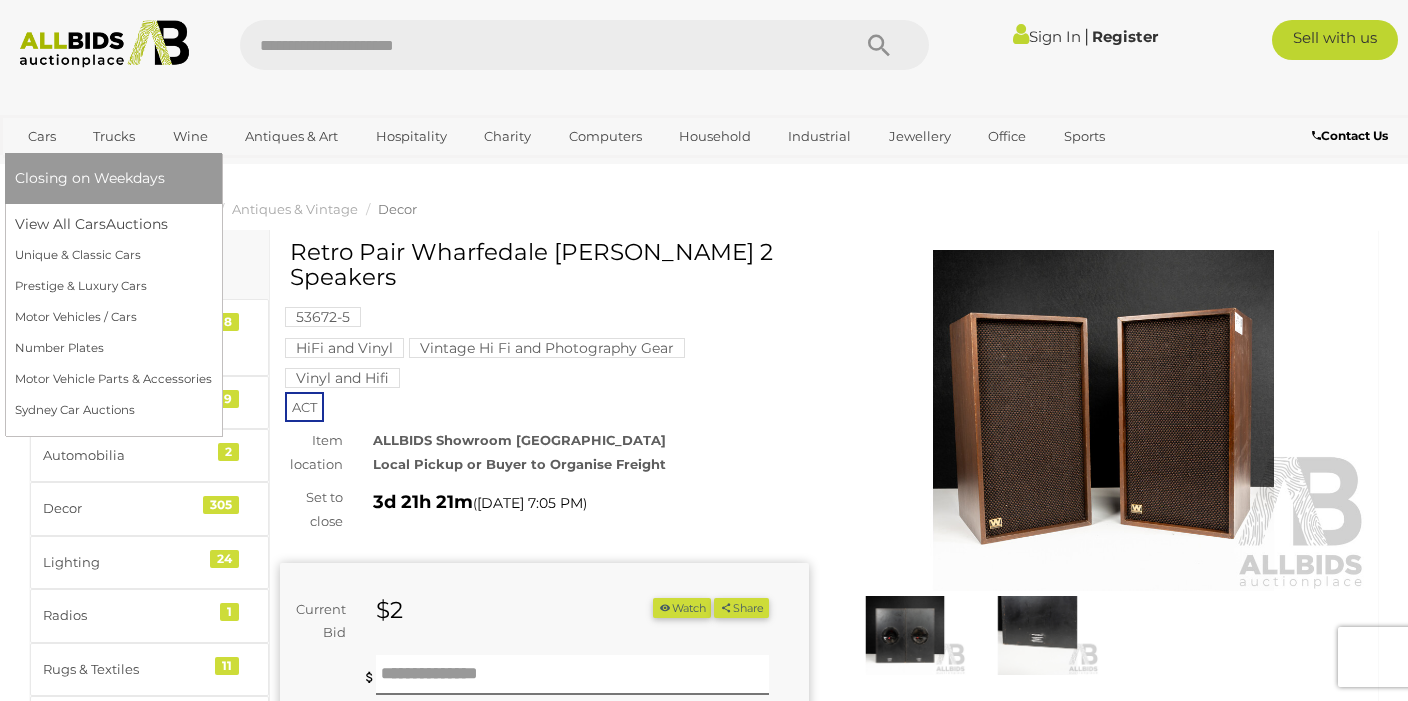 click on "Cars" at bounding box center [42, 136] 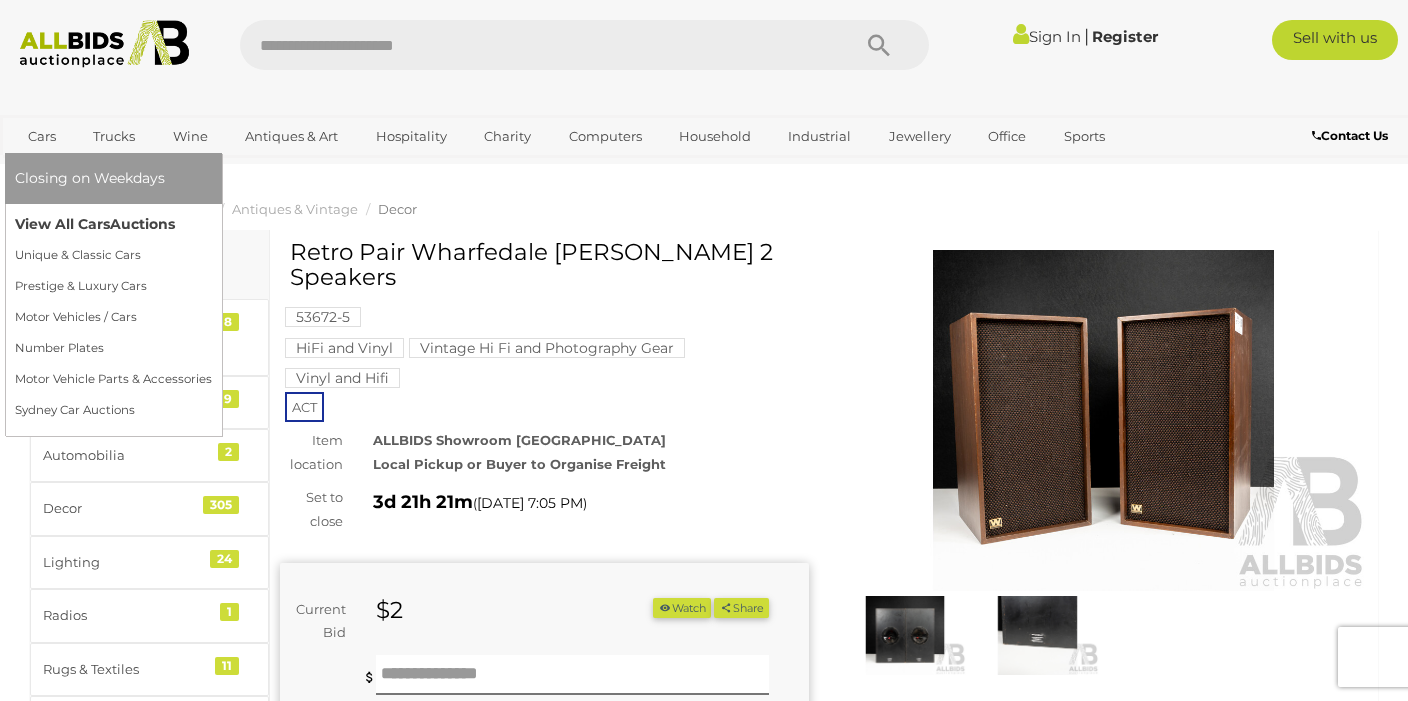 click on "View All Cars  Auctions" at bounding box center [113, 224] 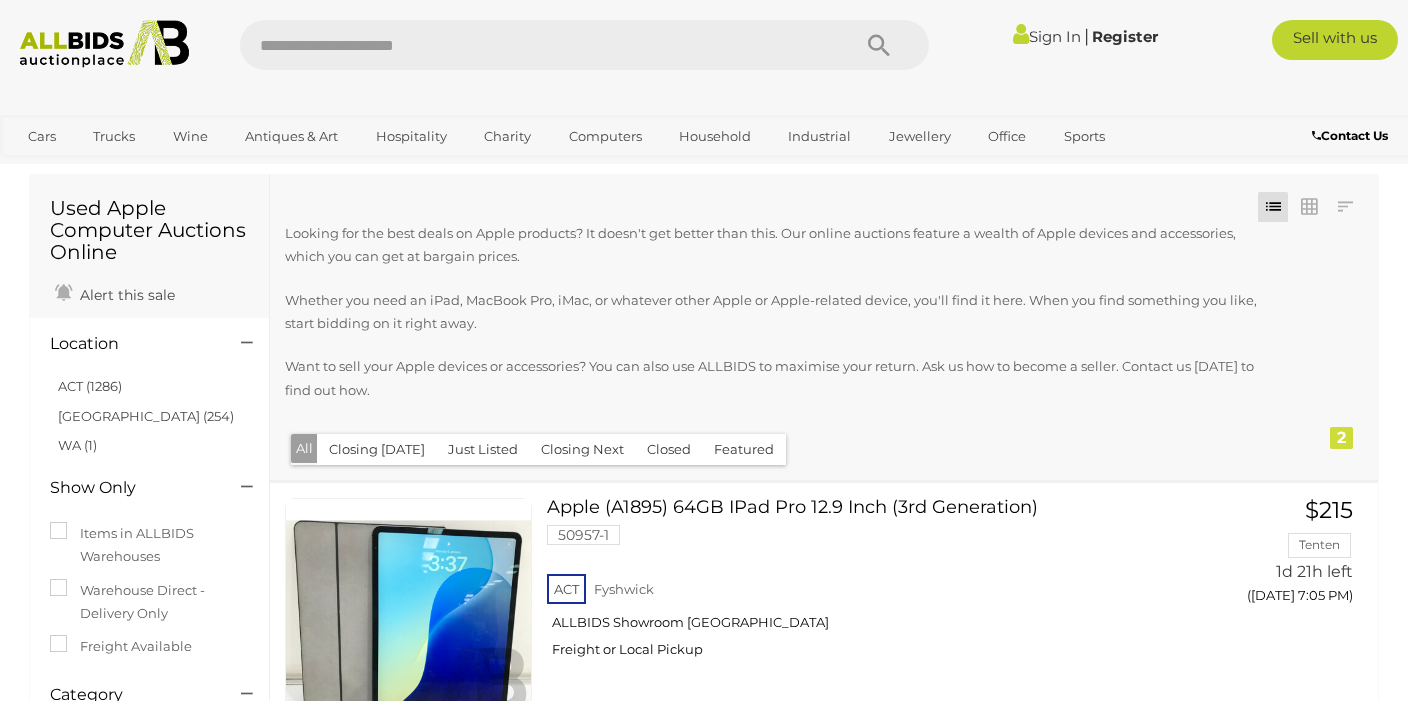 scroll, scrollTop: 0, scrollLeft: 0, axis: both 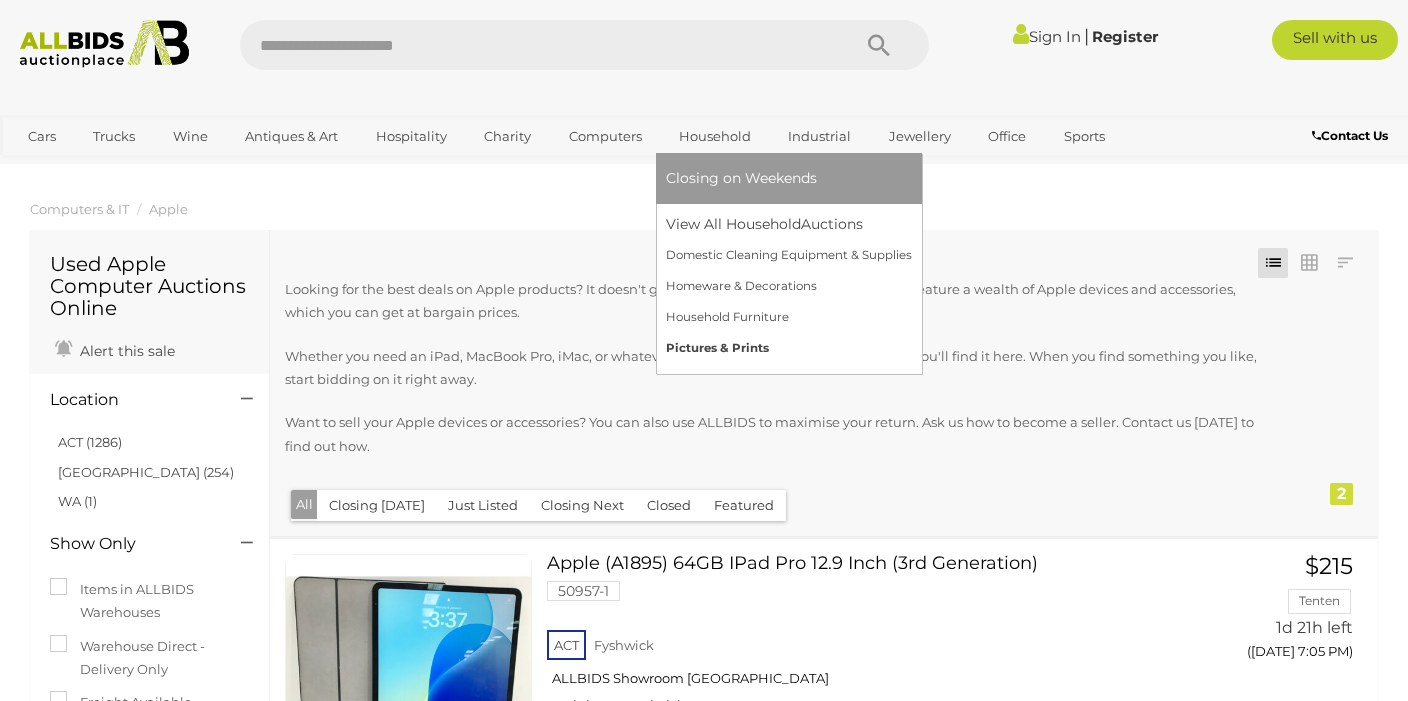click on "Pictures & Prints" at bounding box center [789, 348] 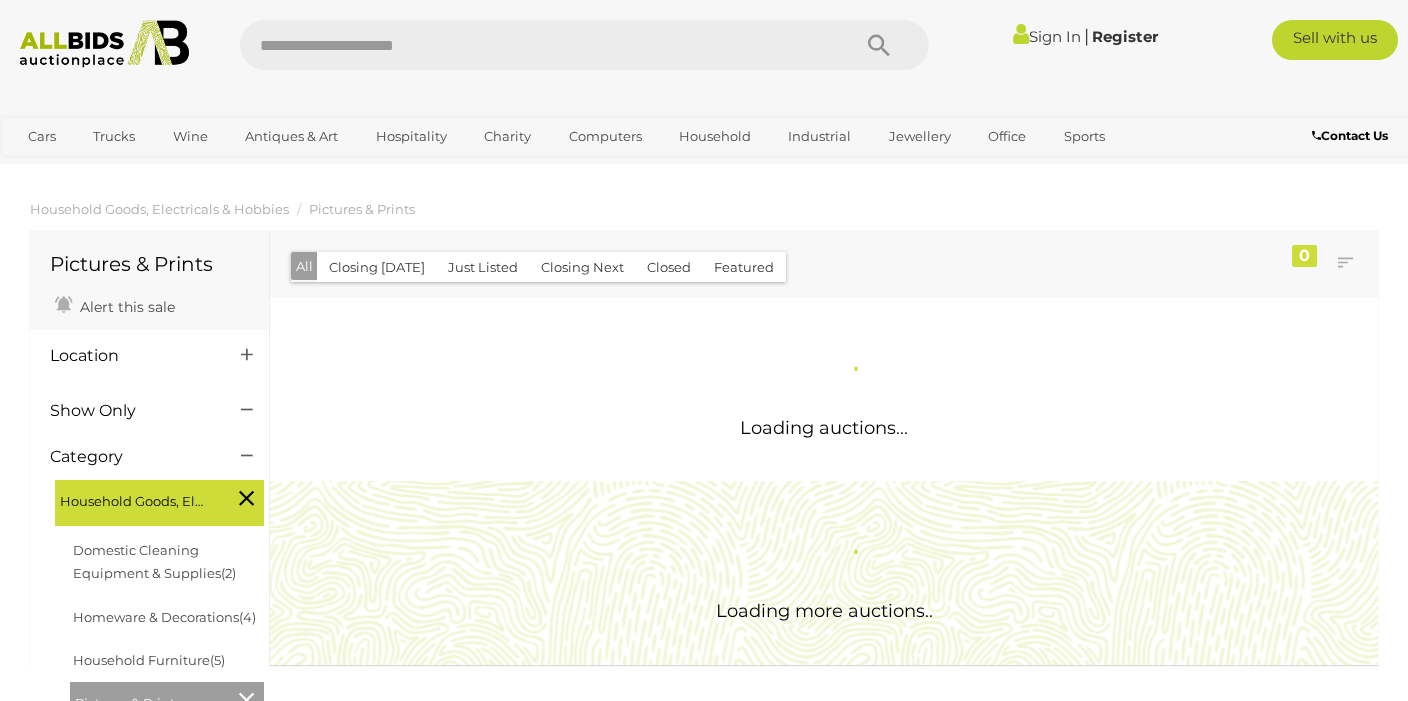 scroll, scrollTop: 0, scrollLeft: 0, axis: both 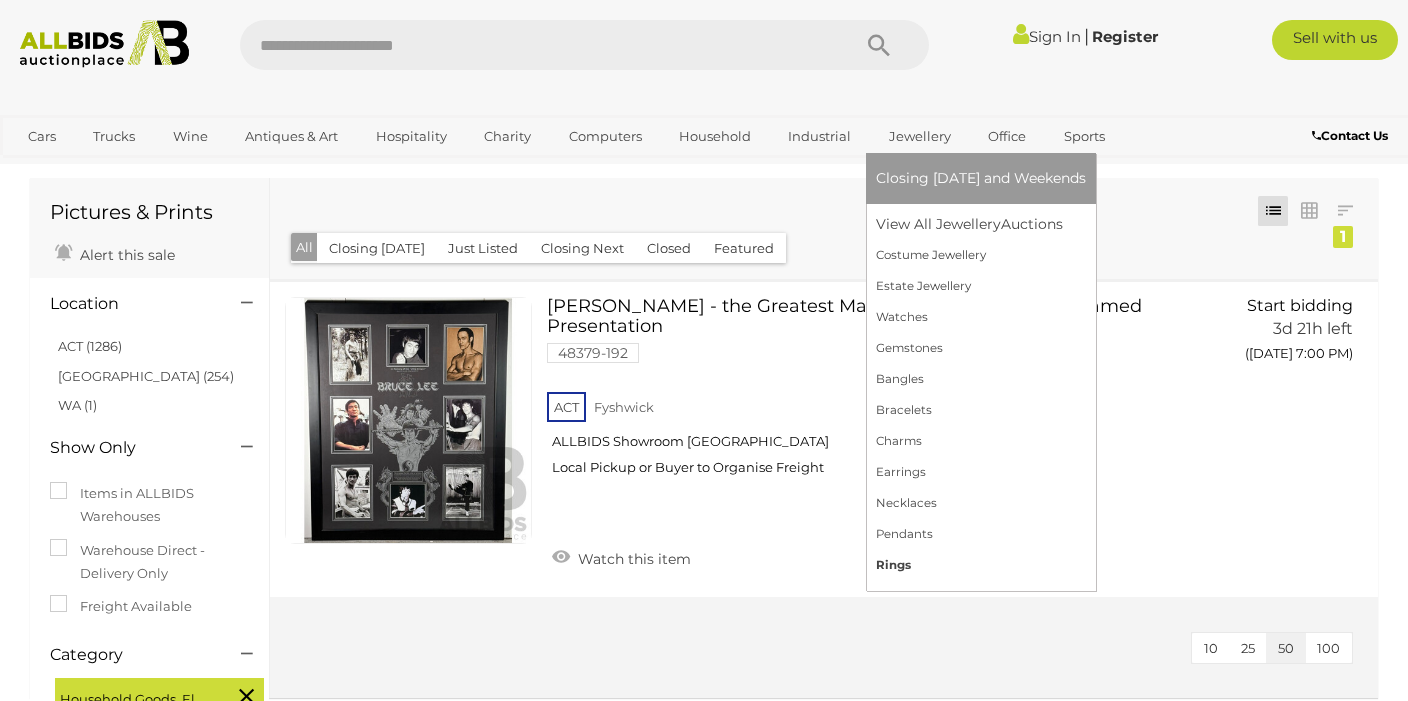 click on "Rings" at bounding box center [981, 565] 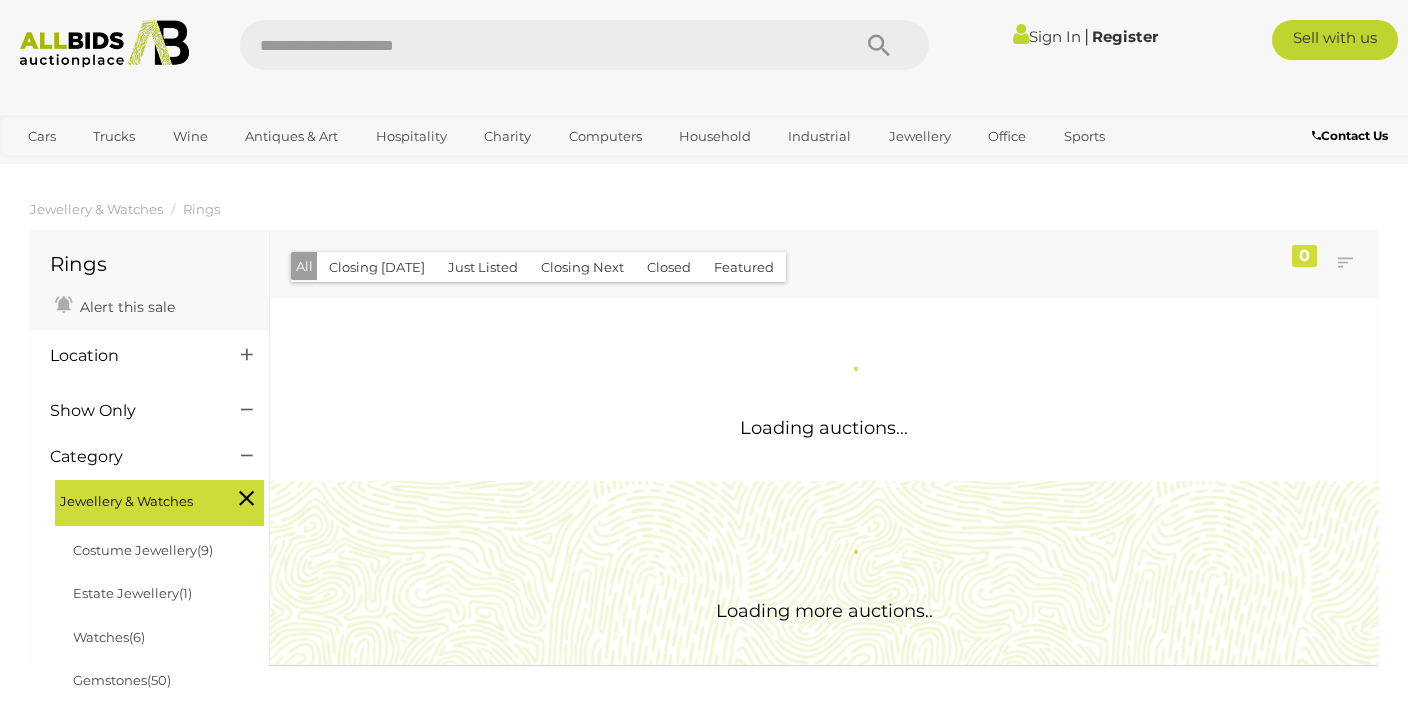 scroll, scrollTop: 0, scrollLeft: 0, axis: both 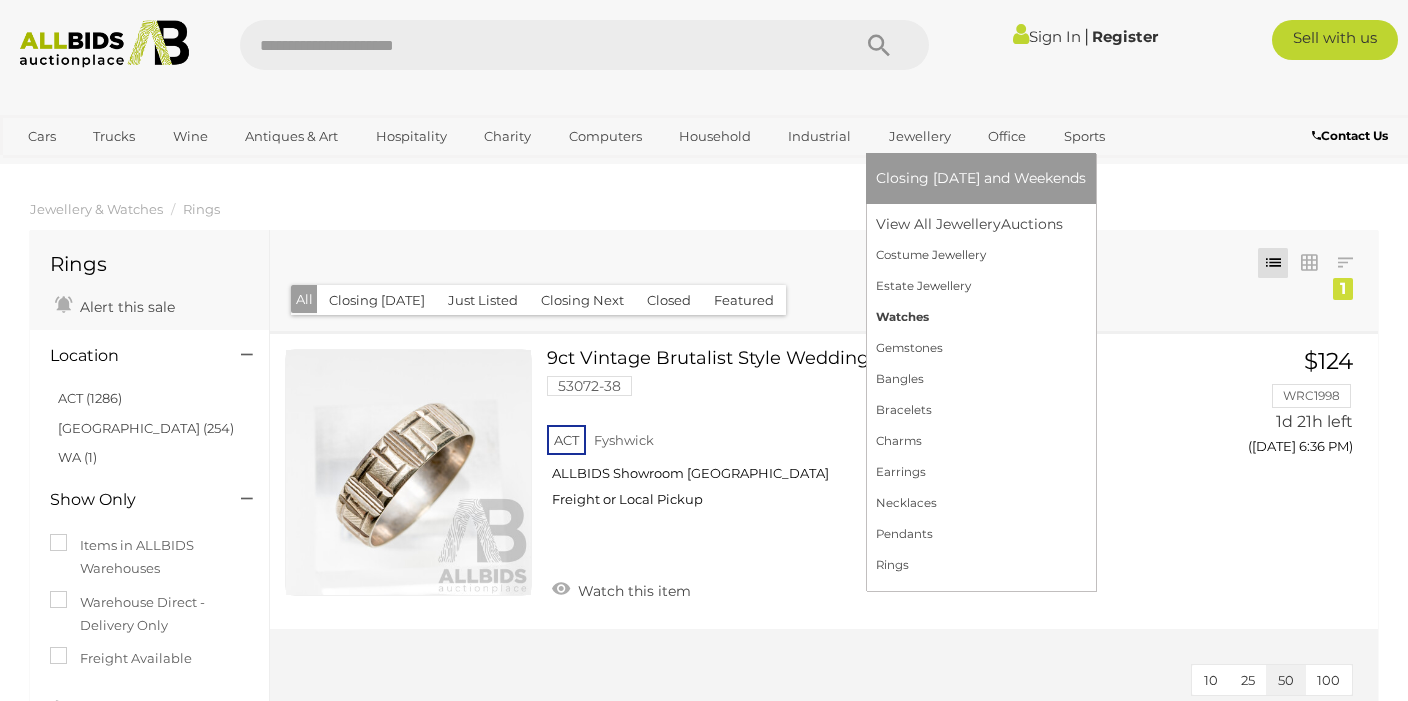 click on "Watches" at bounding box center [981, 317] 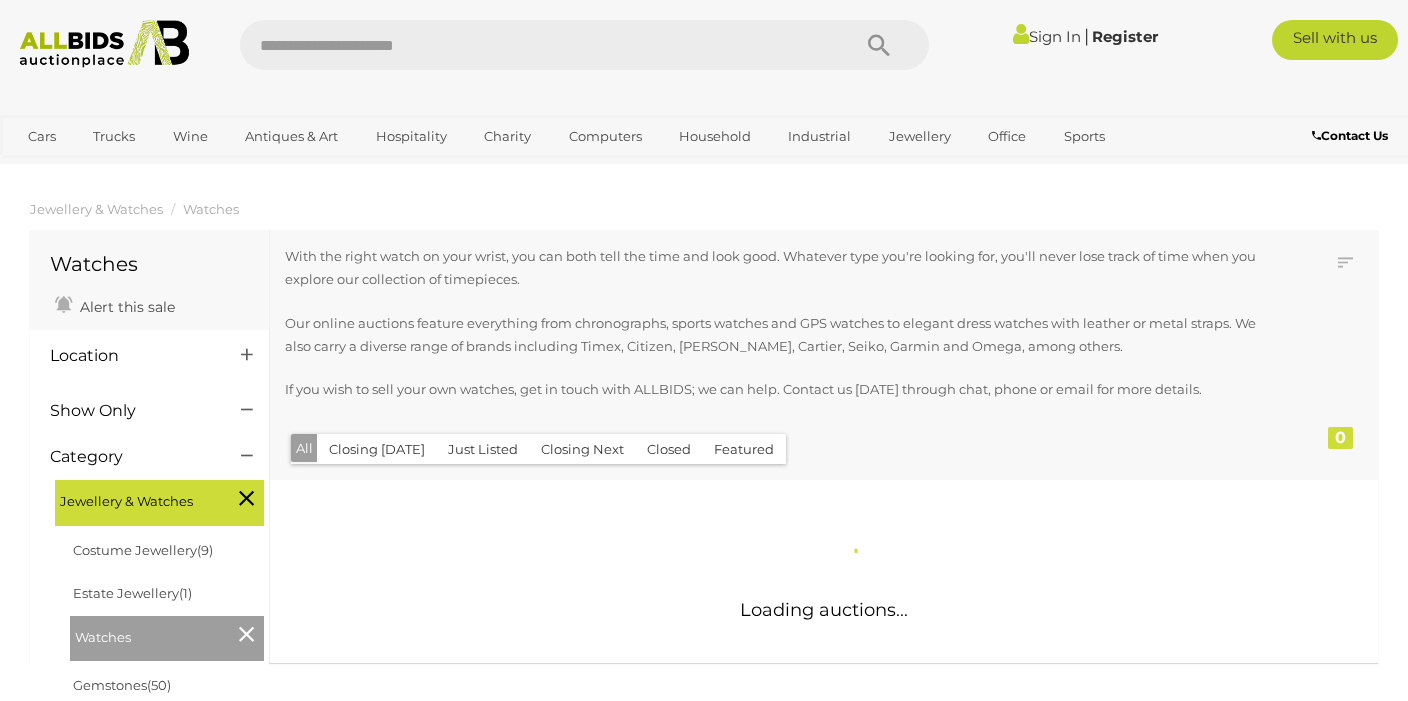 scroll, scrollTop: 0, scrollLeft: 0, axis: both 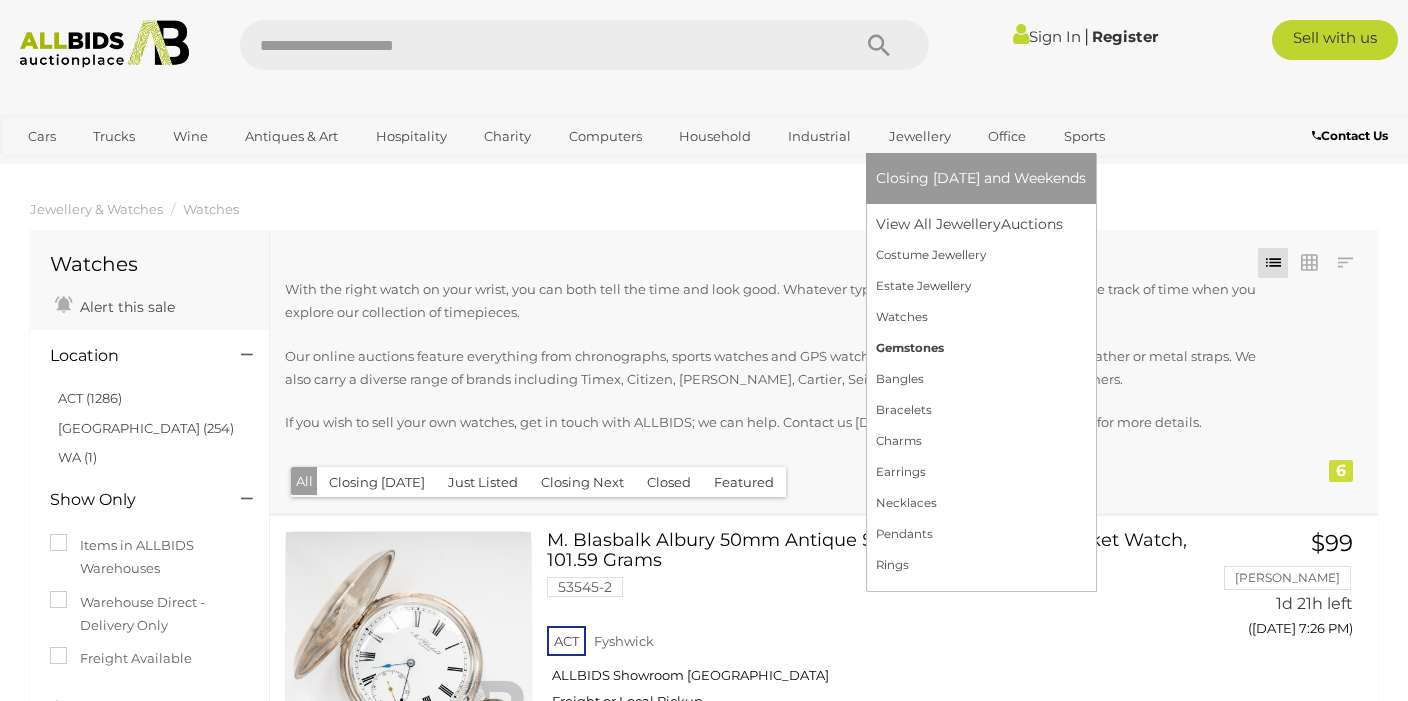 click on "Gemstones" at bounding box center (981, 348) 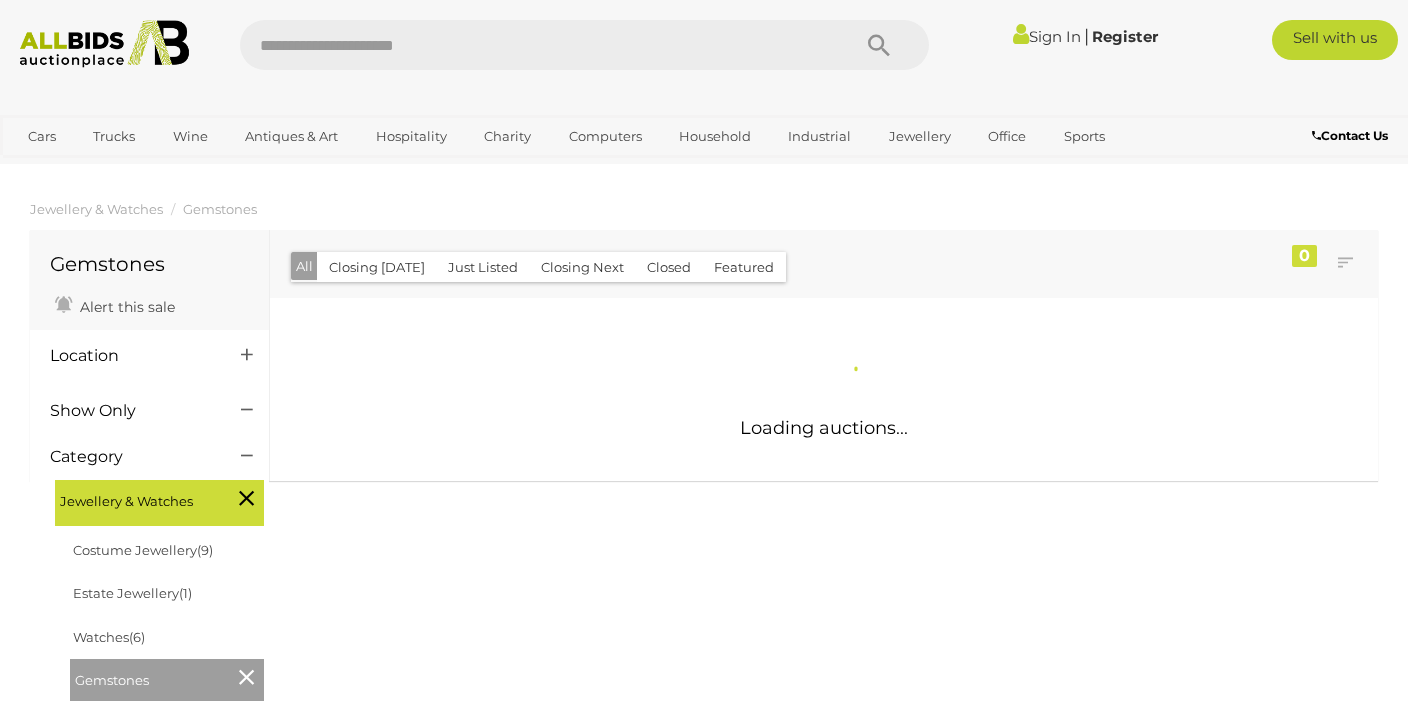 scroll, scrollTop: 0, scrollLeft: 0, axis: both 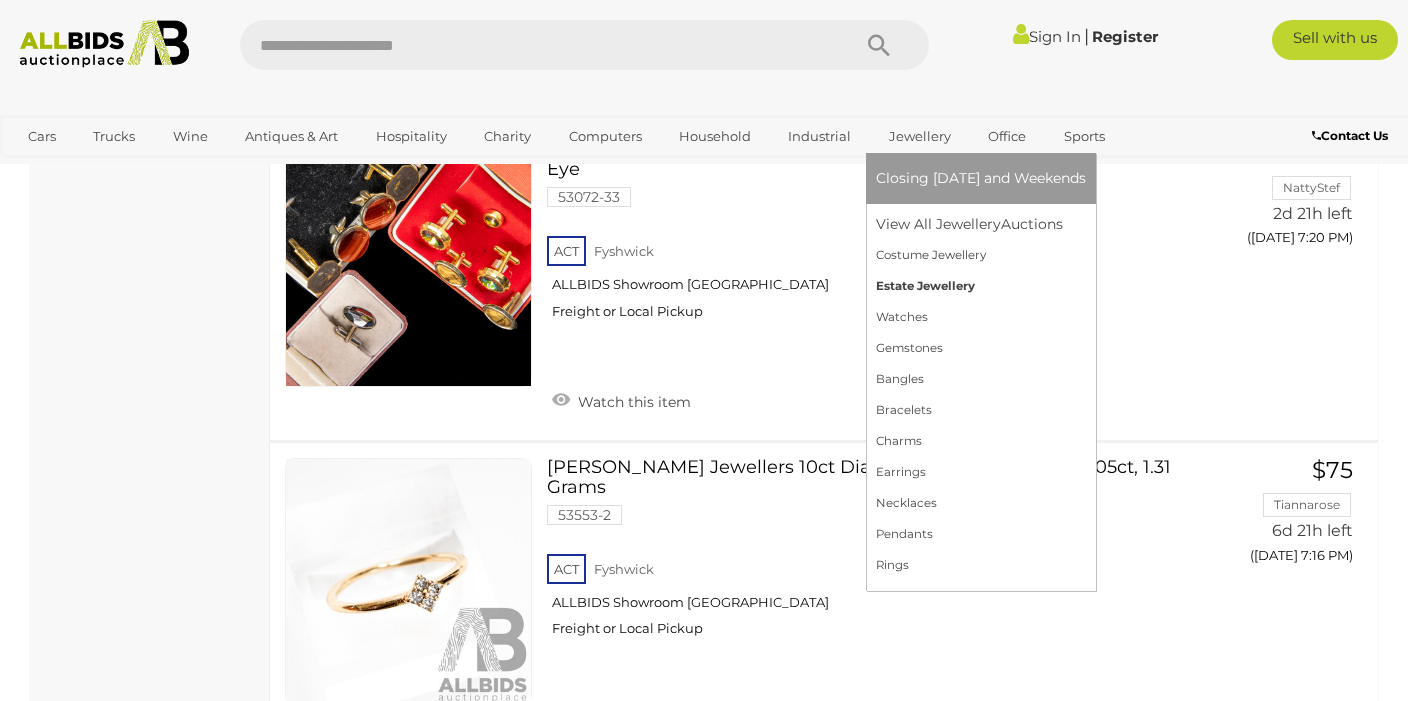 click on "Estate Jewellery" at bounding box center [981, 286] 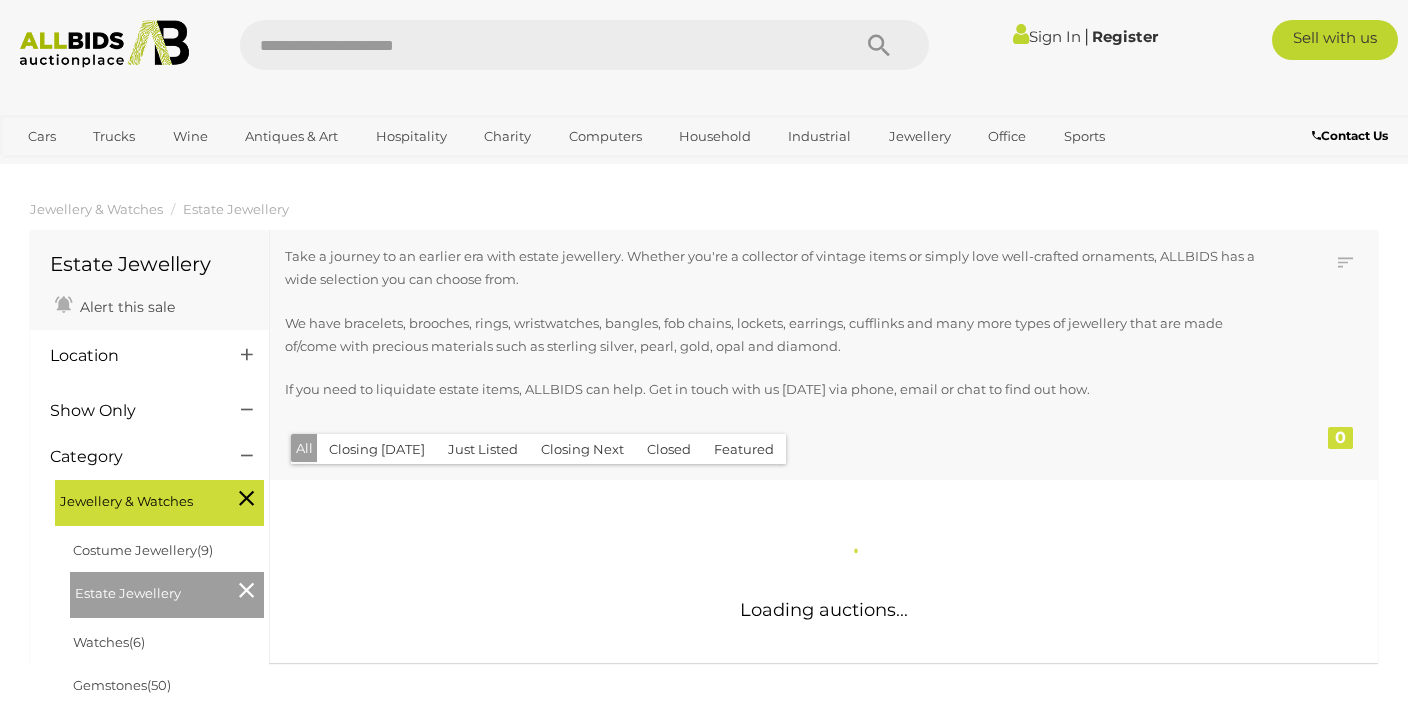 scroll, scrollTop: 0, scrollLeft: 0, axis: both 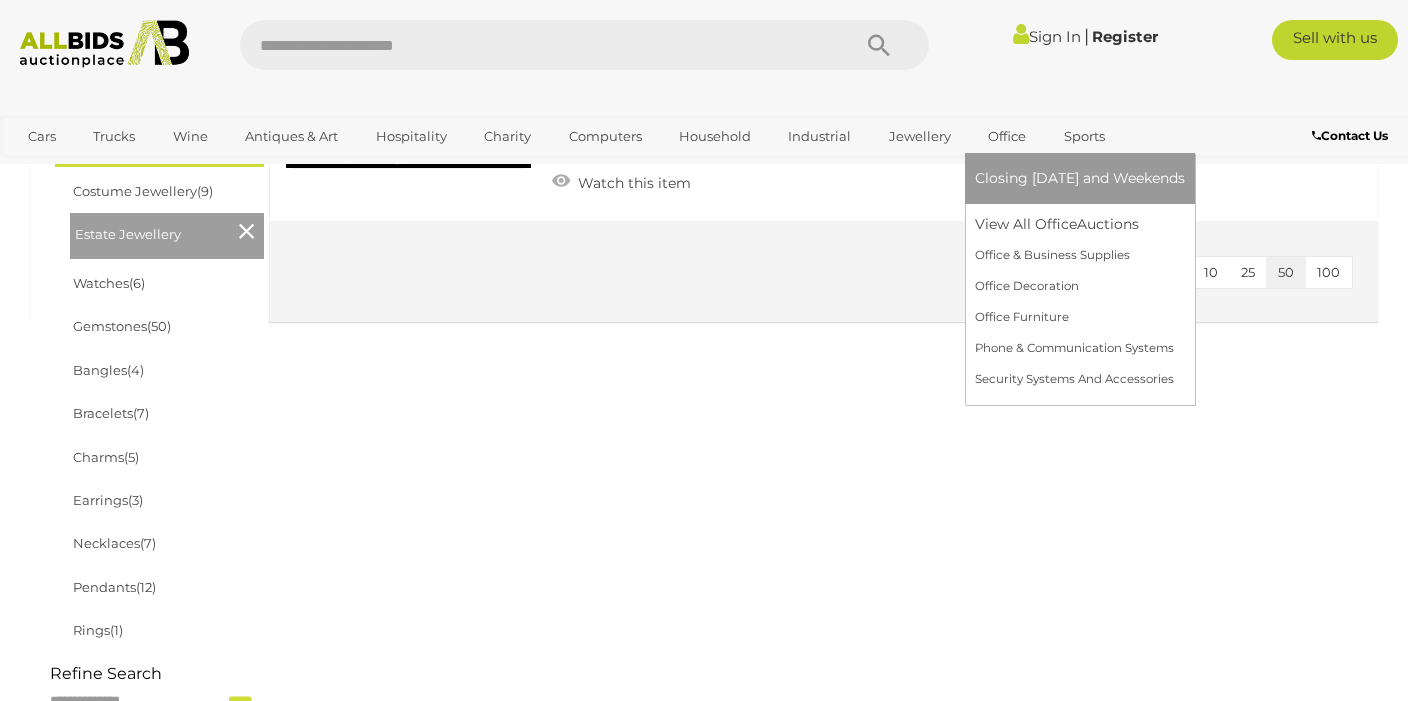 click on "Office" at bounding box center [1007, 136] 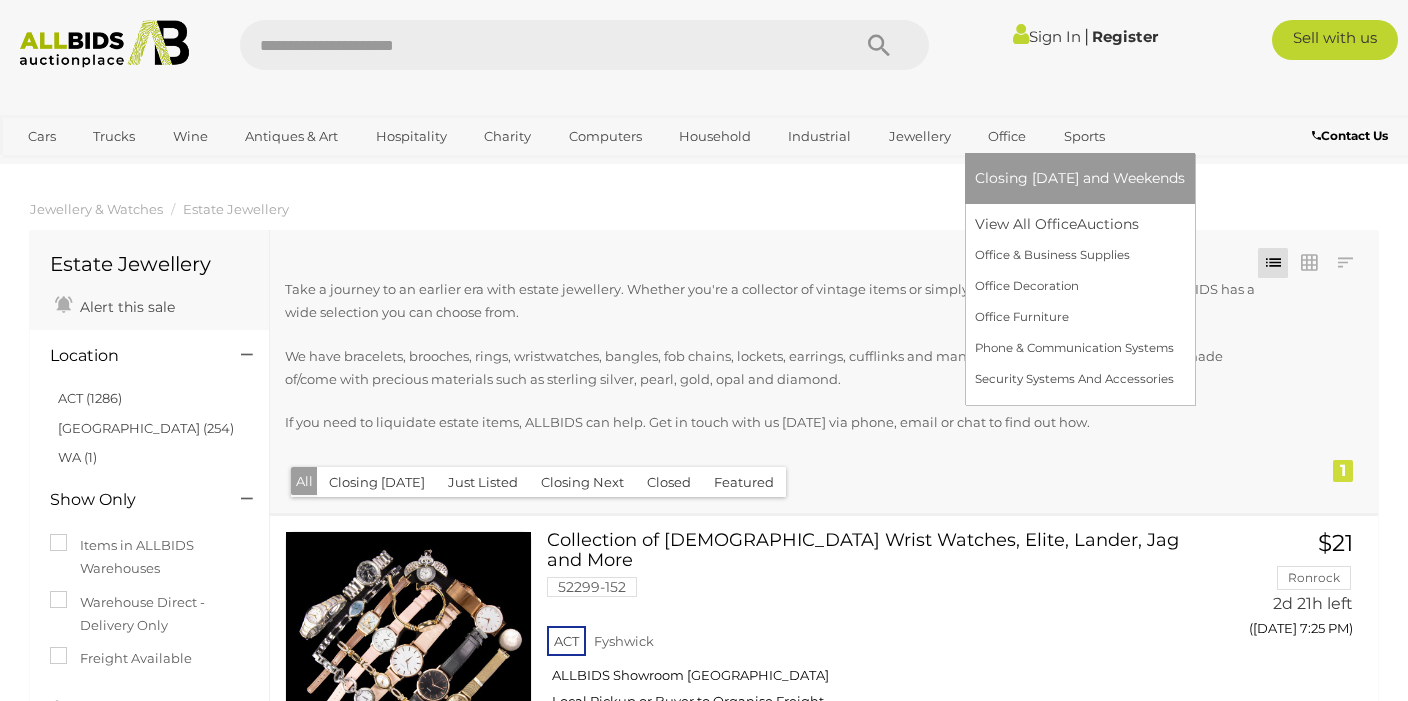 click on "Office" at bounding box center (1007, 136) 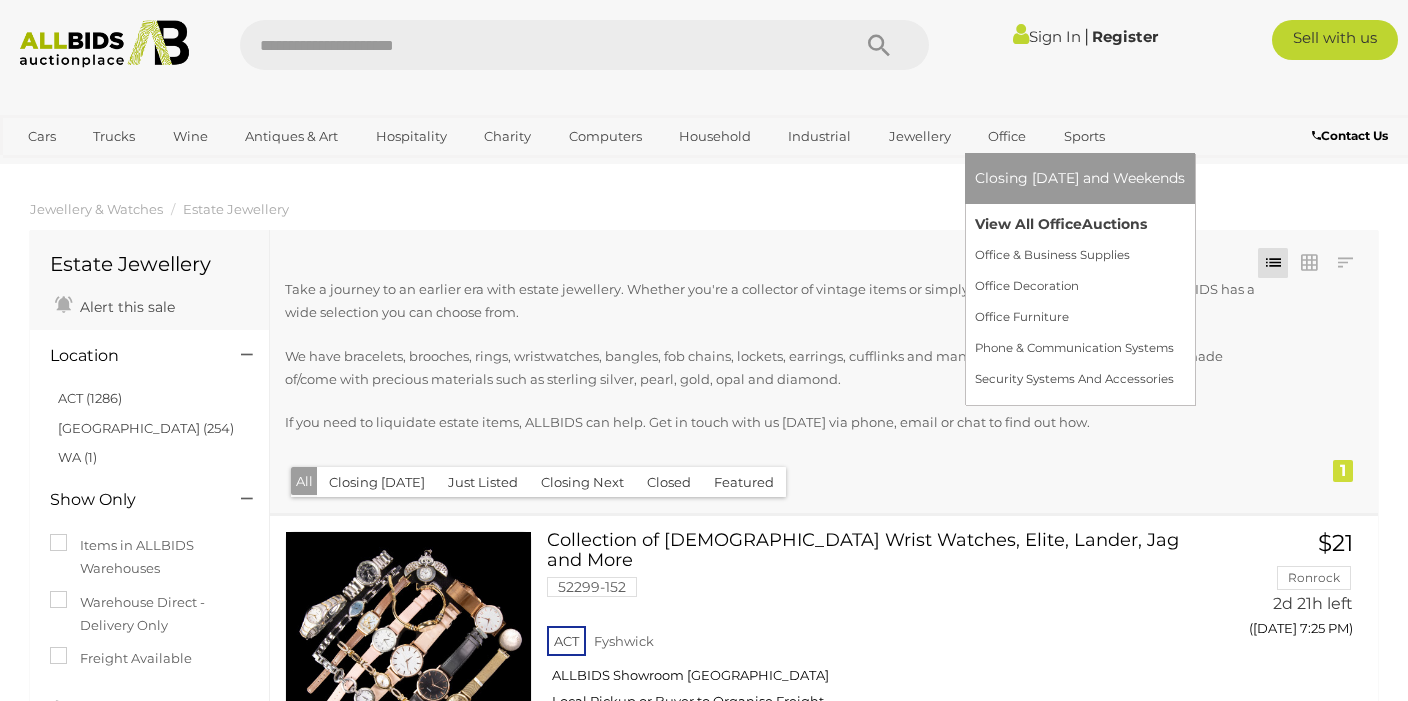 click on "View All Office  Auctions" at bounding box center (1080, 224) 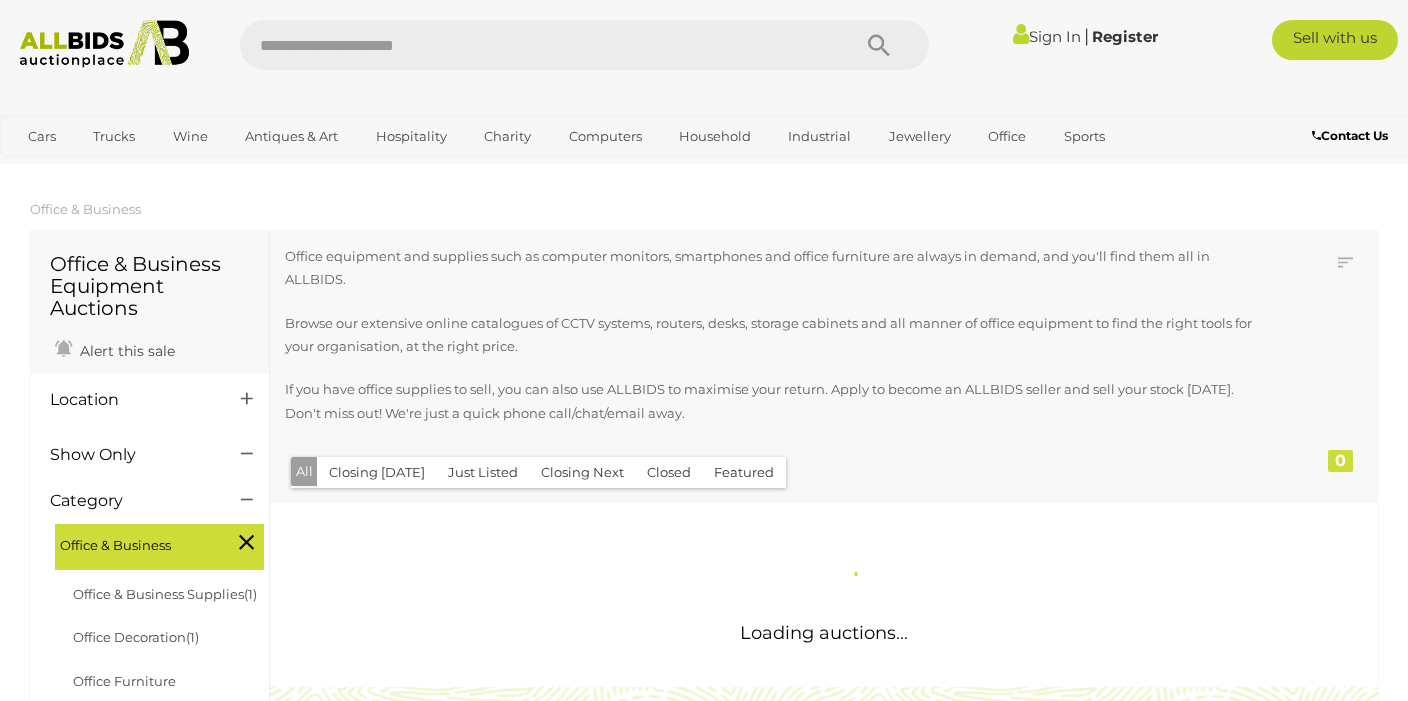 scroll, scrollTop: 0, scrollLeft: 0, axis: both 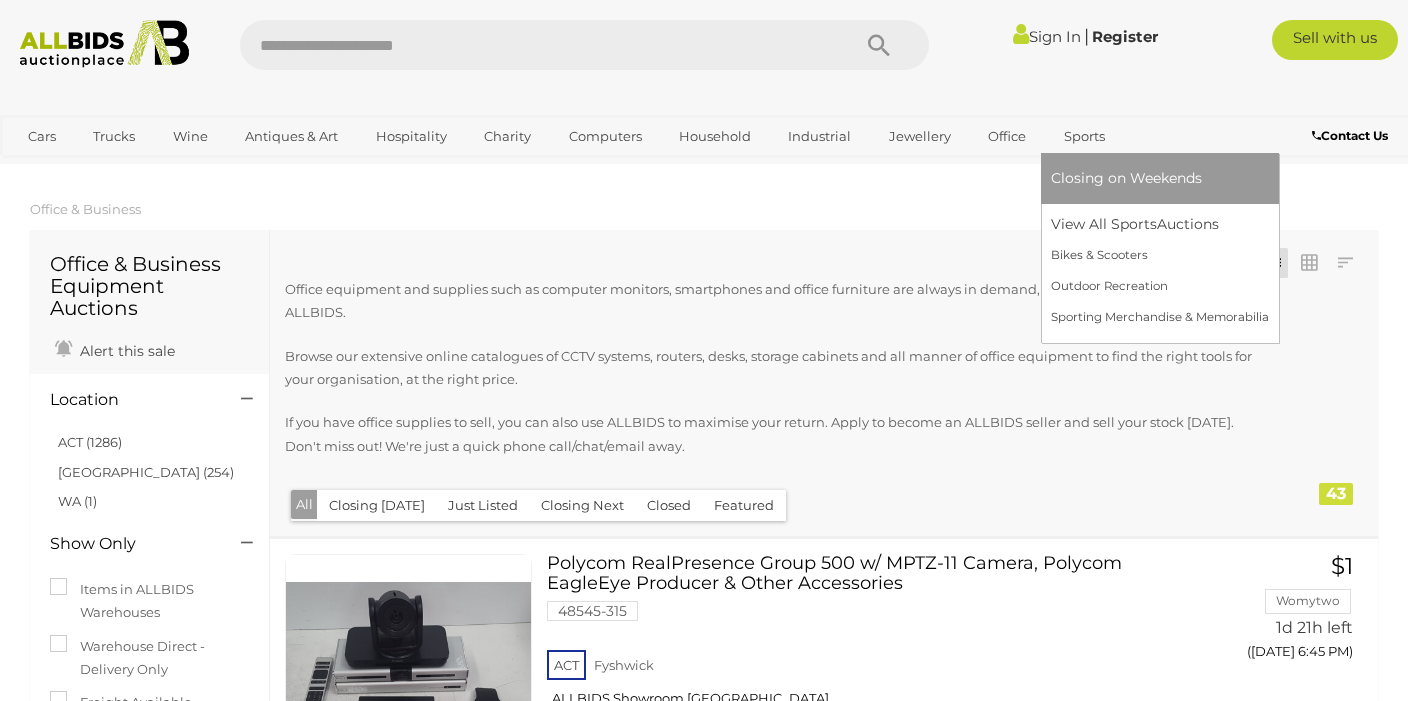 click on "Sports" at bounding box center (1084, 136) 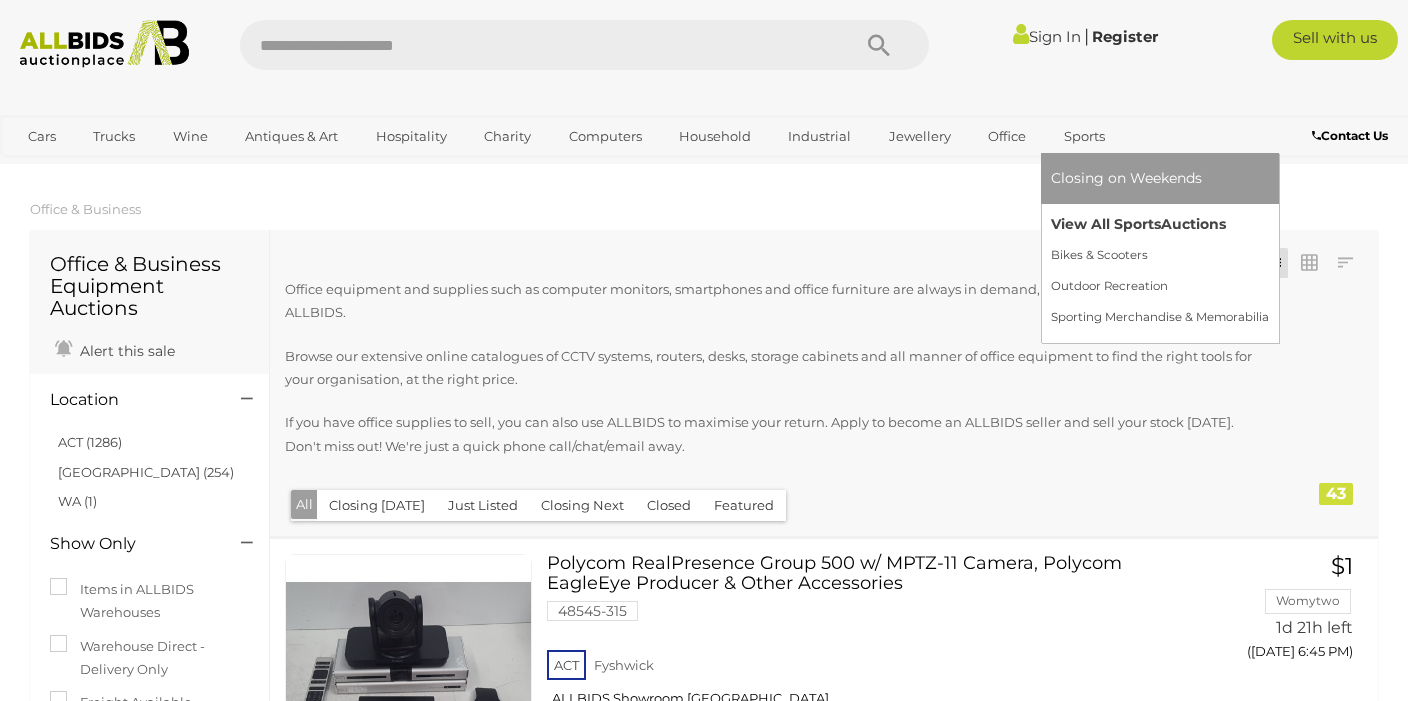 click on "View All Sports  Auctions" at bounding box center [1160, 224] 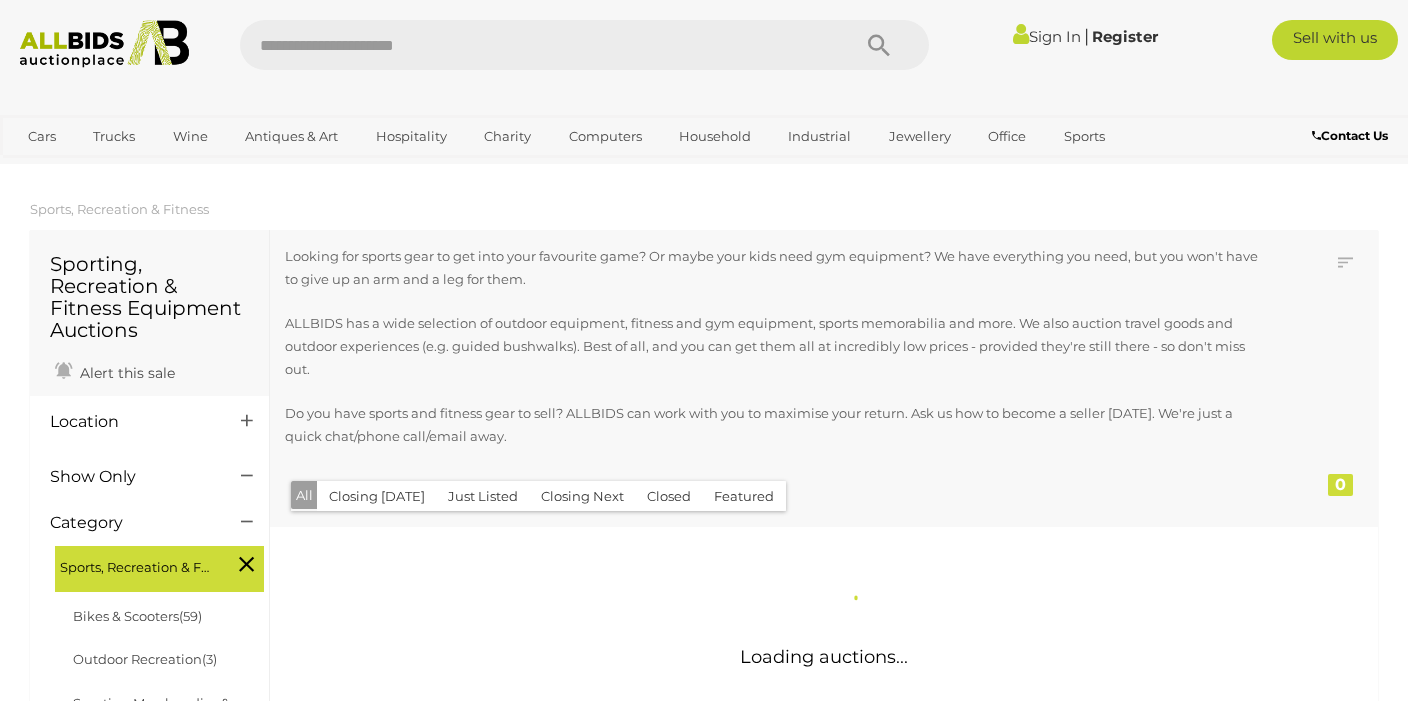 scroll, scrollTop: 0, scrollLeft: 0, axis: both 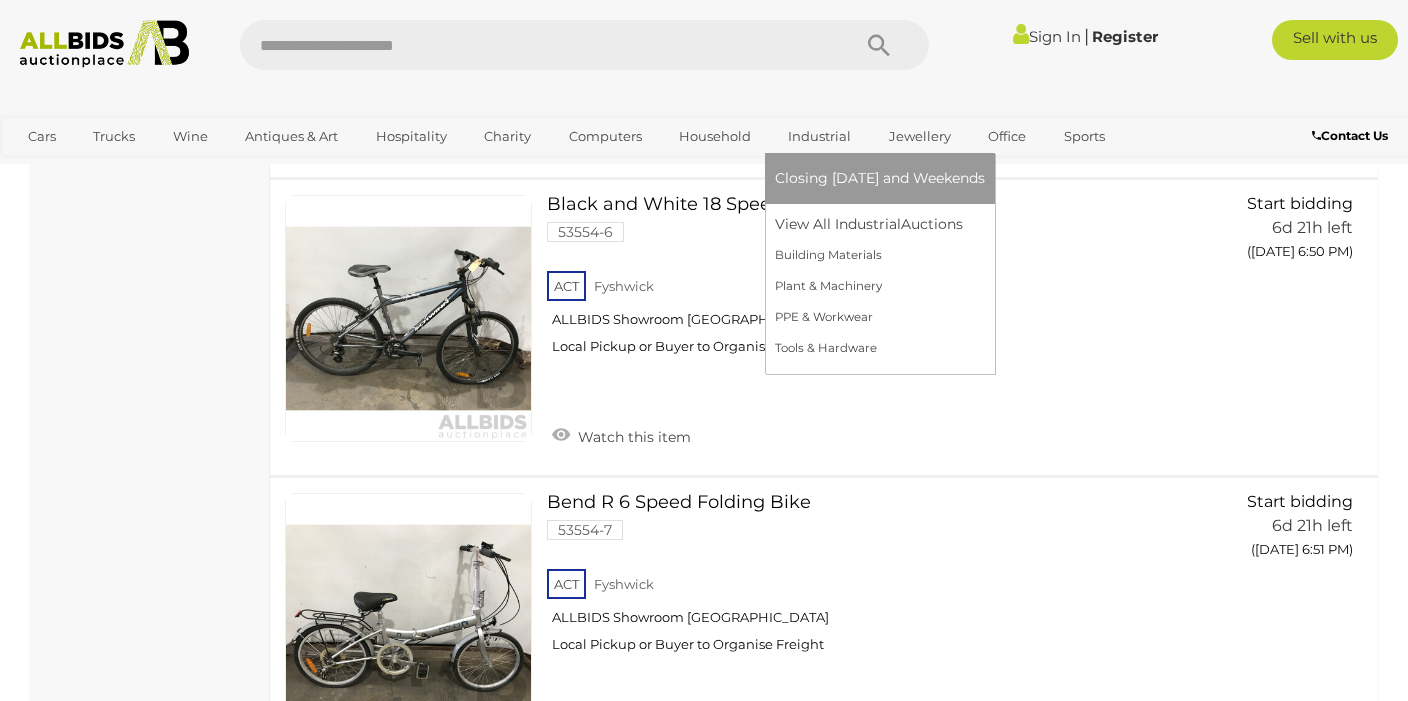 click on "Industrial" at bounding box center [819, 136] 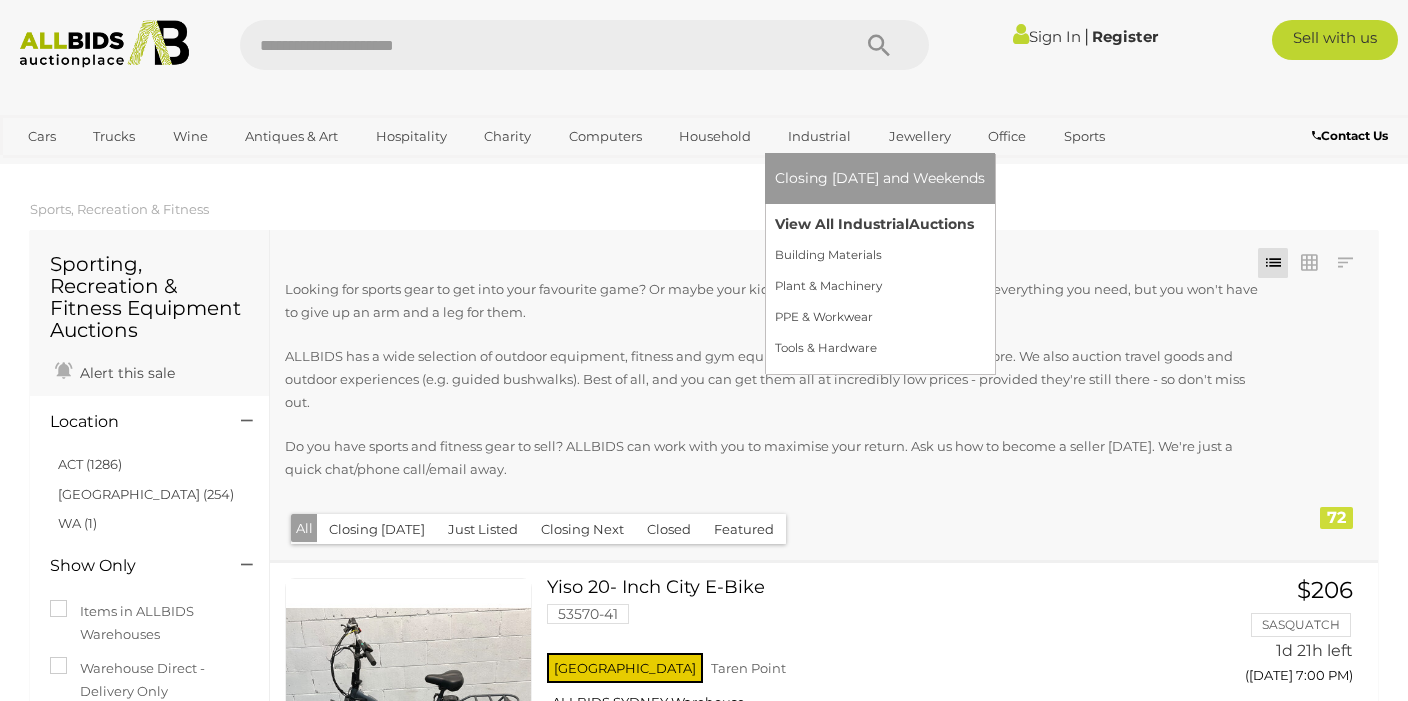 click on "View All Industrial  Auctions" at bounding box center (880, 224) 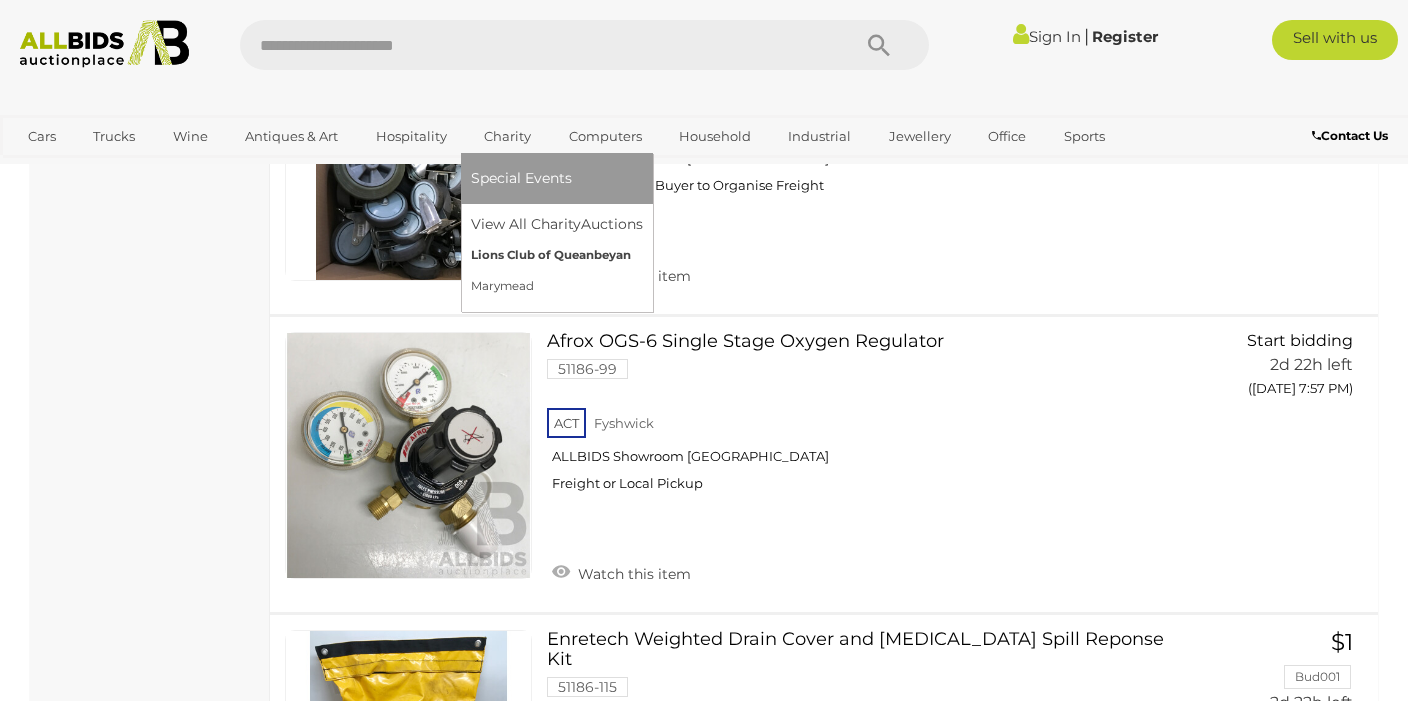 scroll, scrollTop: 13954, scrollLeft: 0, axis: vertical 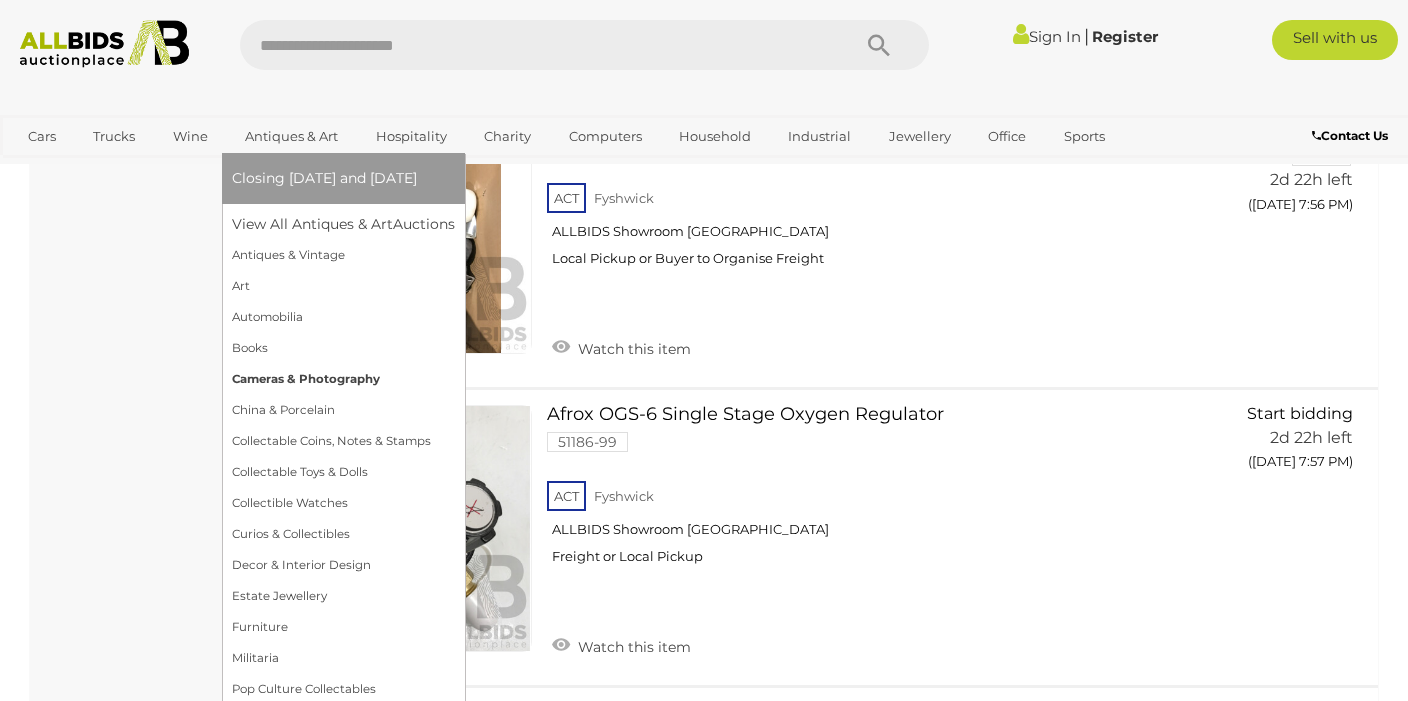 click on "Cameras & Photography" at bounding box center (343, 379) 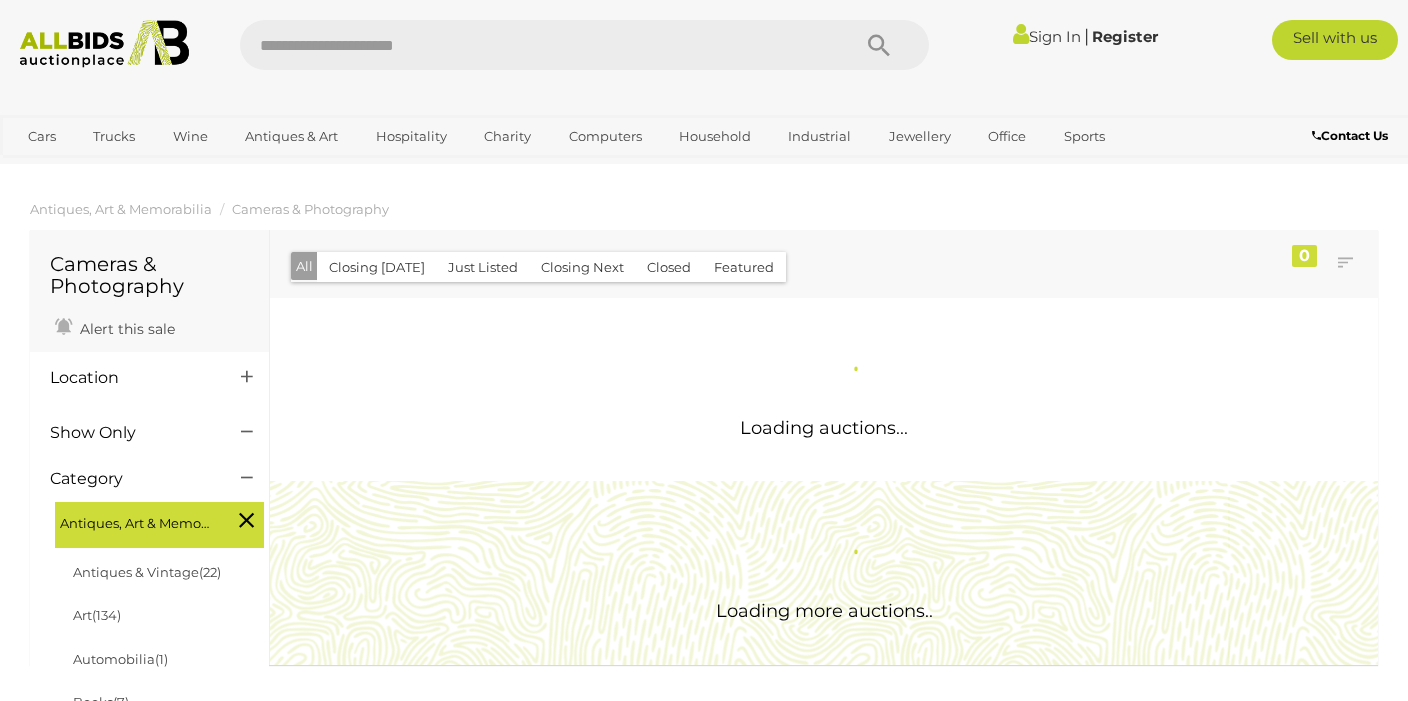 scroll, scrollTop: 0, scrollLeft: 0, axis: both 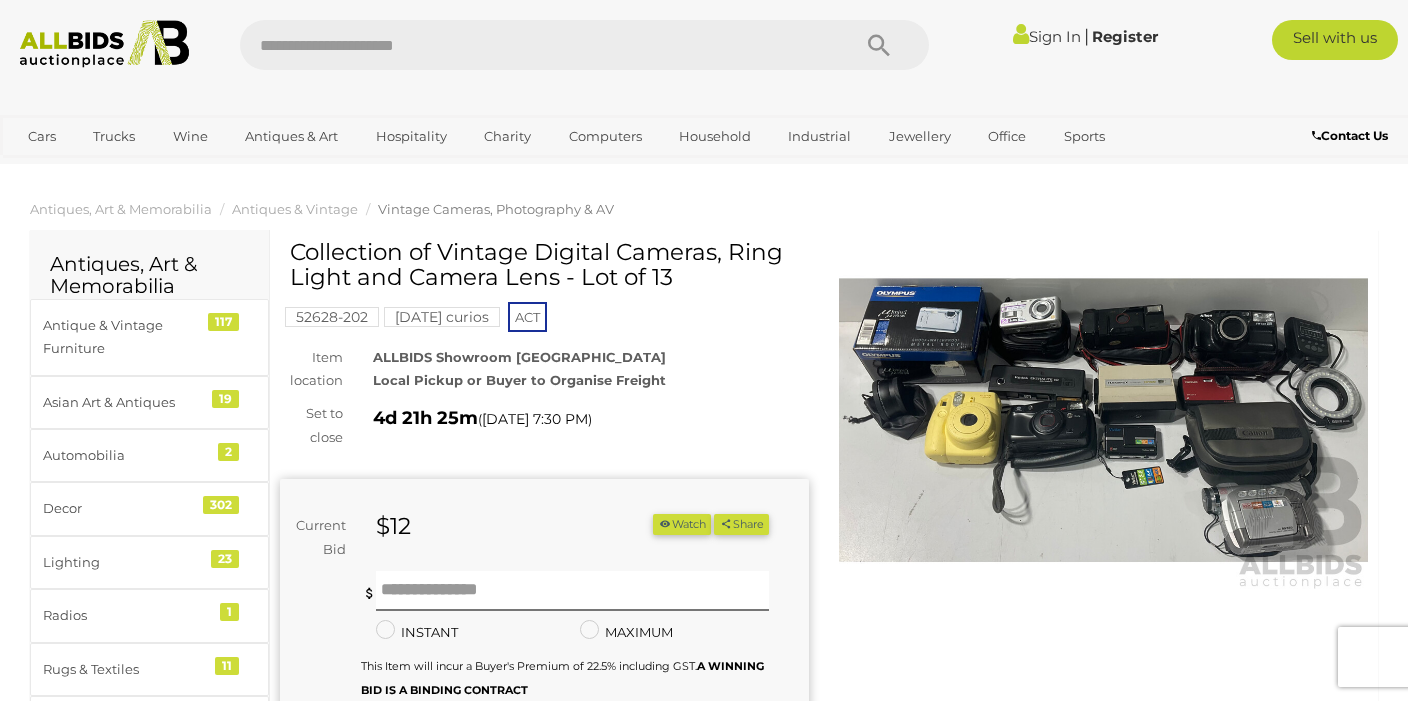 click at bounding box center (1103, 420) 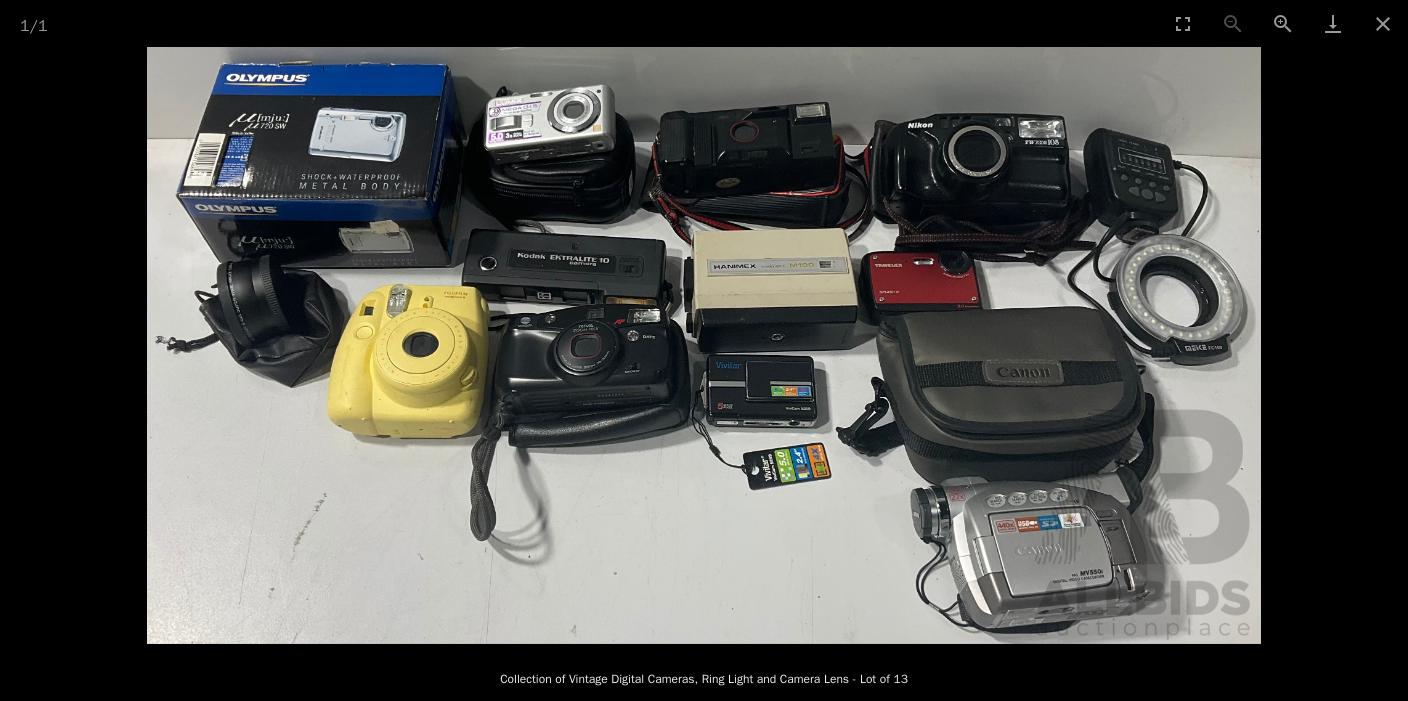 click at bounding box center (704, 345) 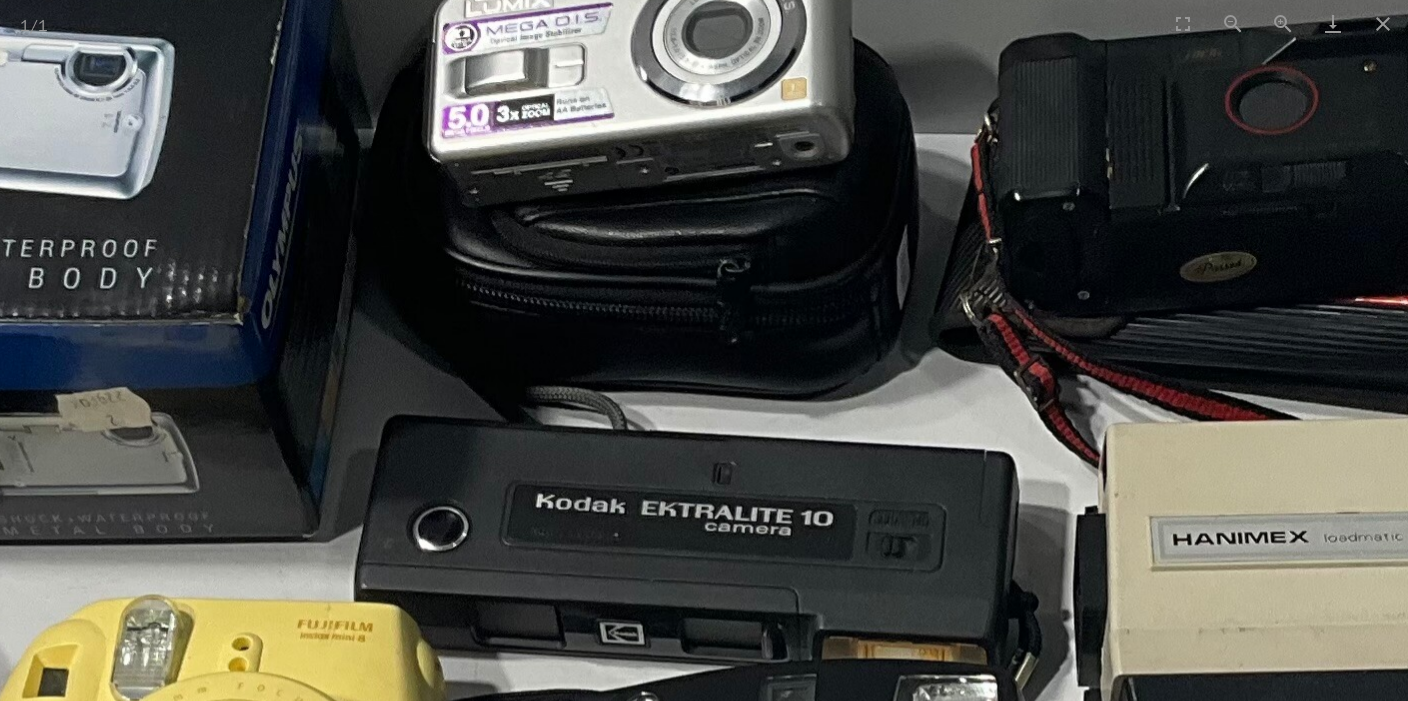 click at bounding box center [1141, 794] 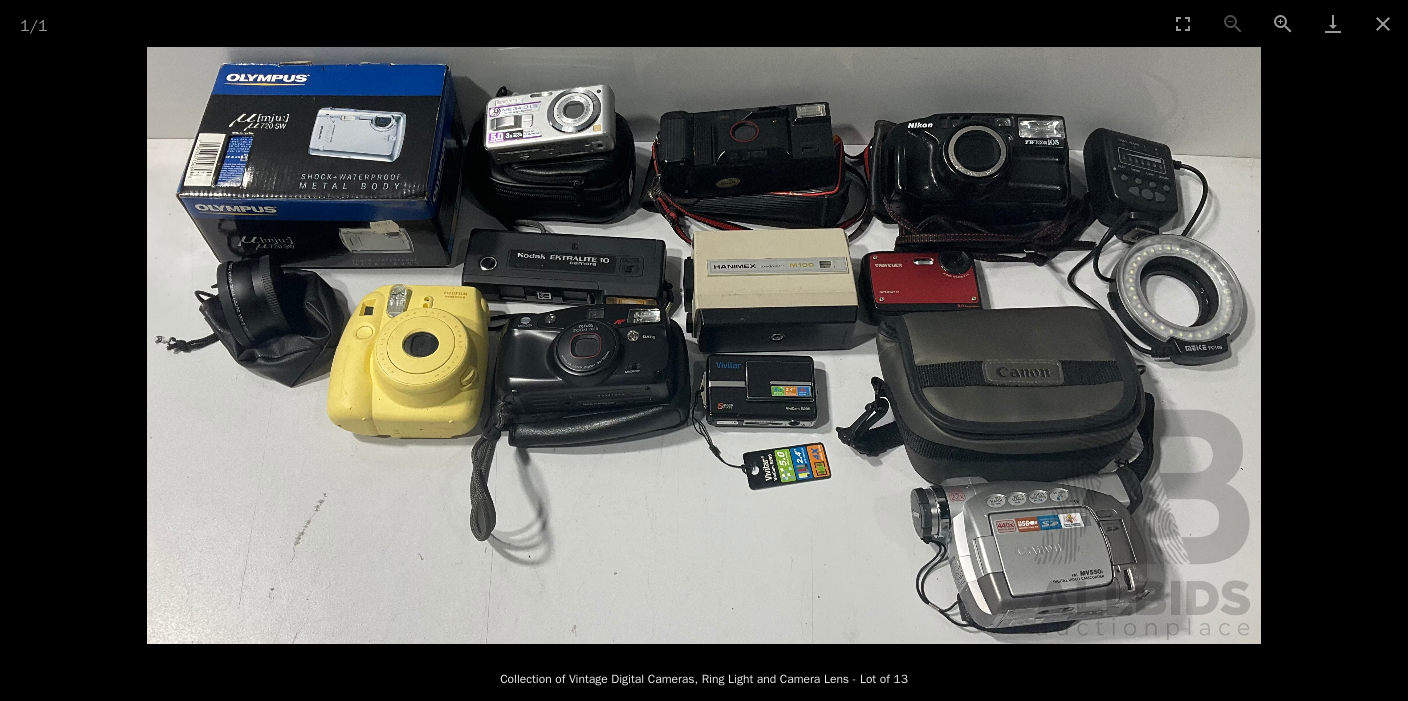click at bounding box center [704, 345] 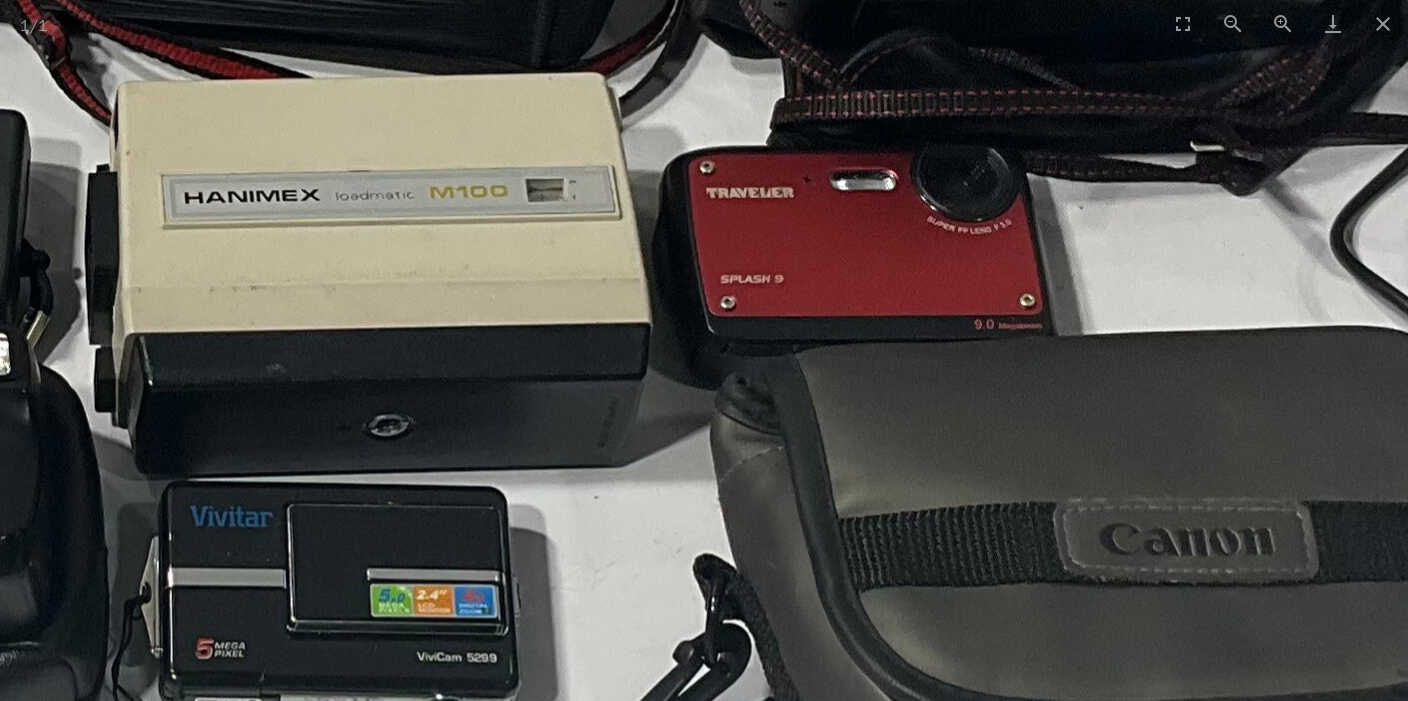 drag, startPoint x: 906, startPoint y: 338, endPoint x: 614, endPoint y: 343, distance: 292.04282 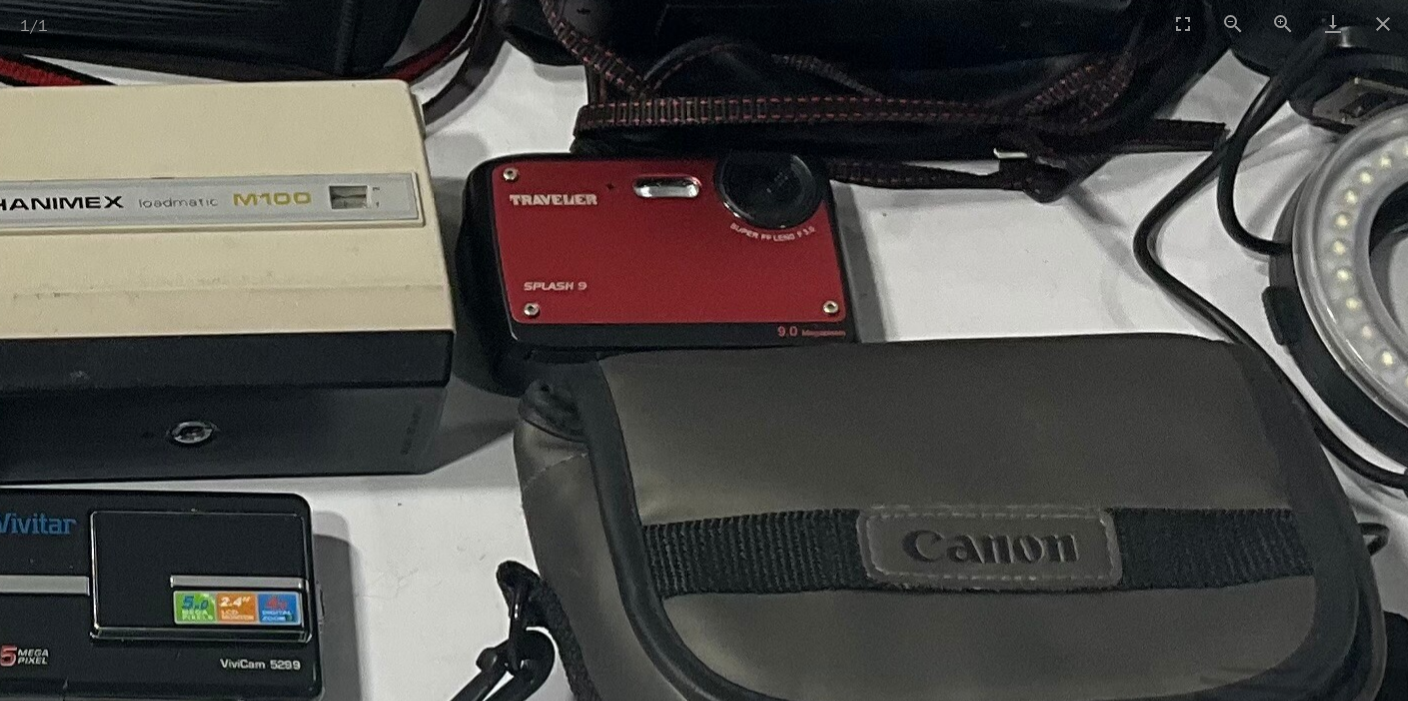 click at bounding box center [-45, 460] 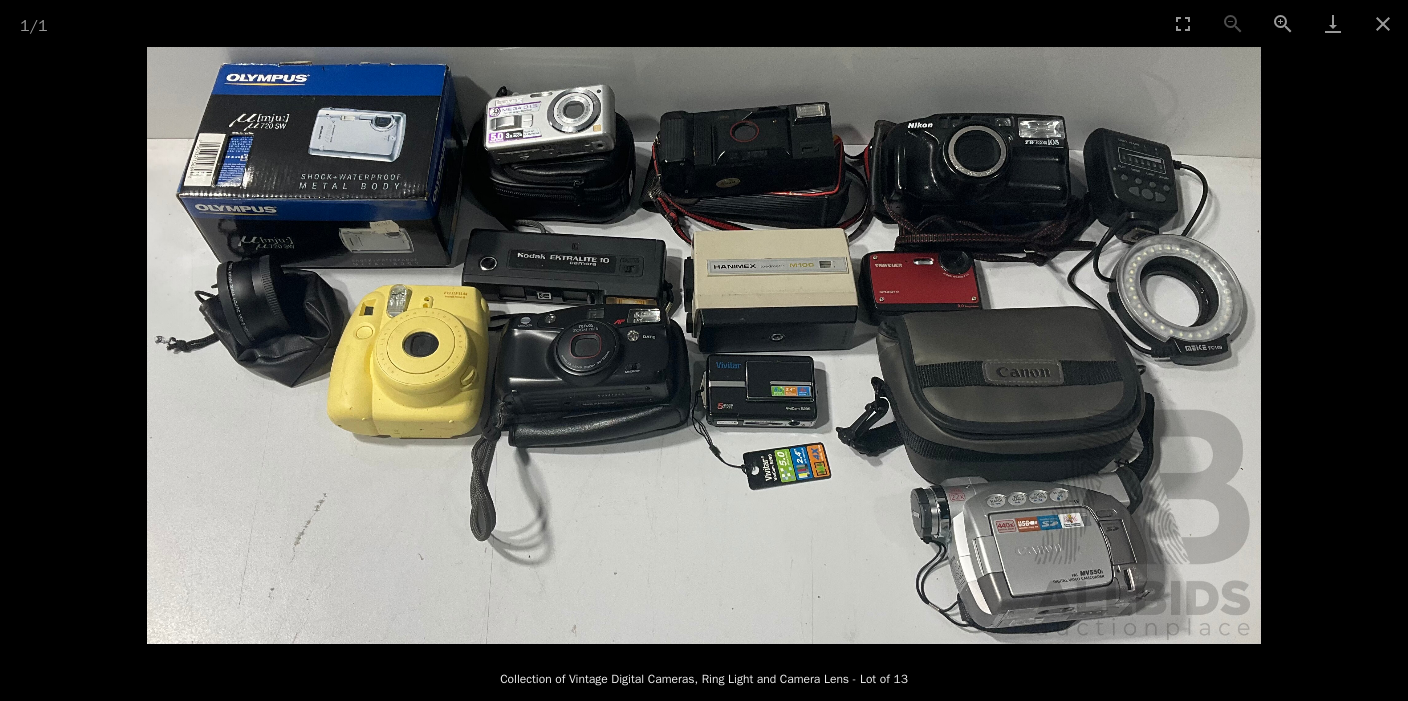 click at bounding box center [704, 345] 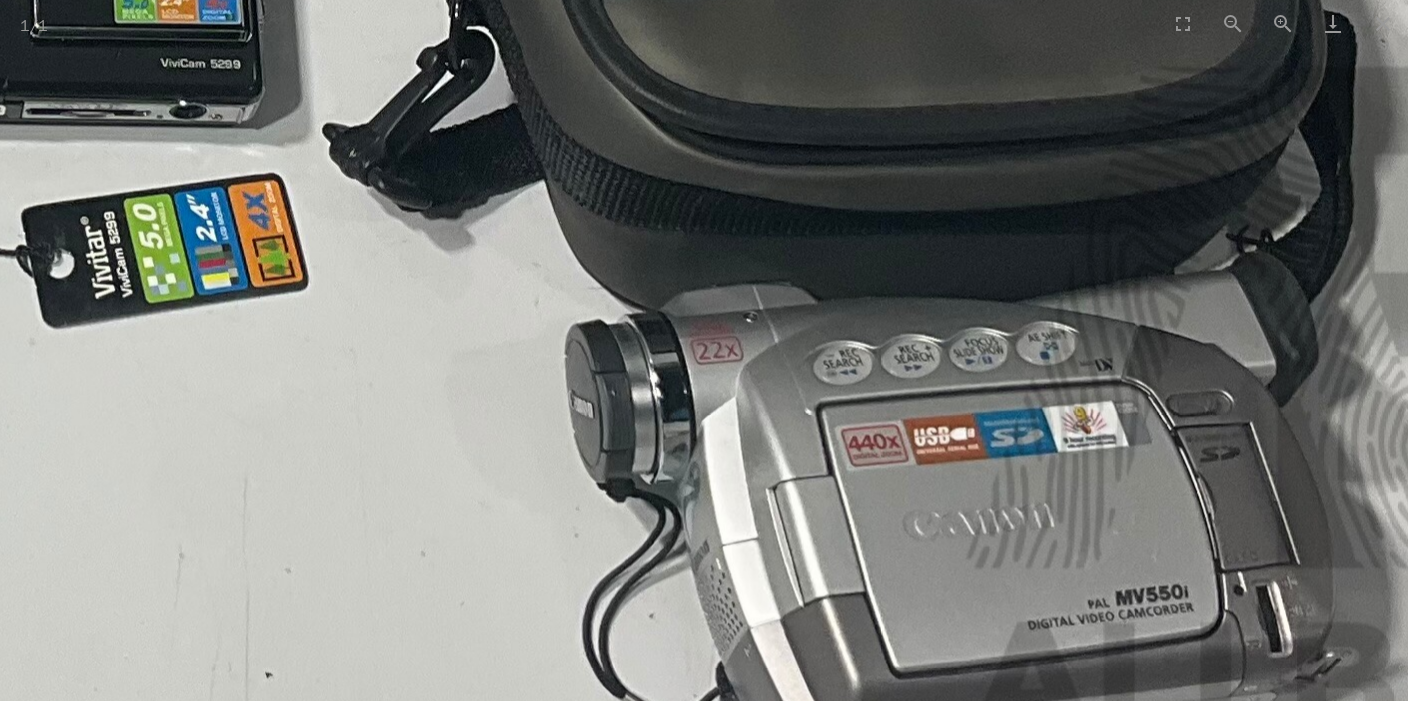 scroll, scrollTop: 0, scrollLeft: 0, axis: both 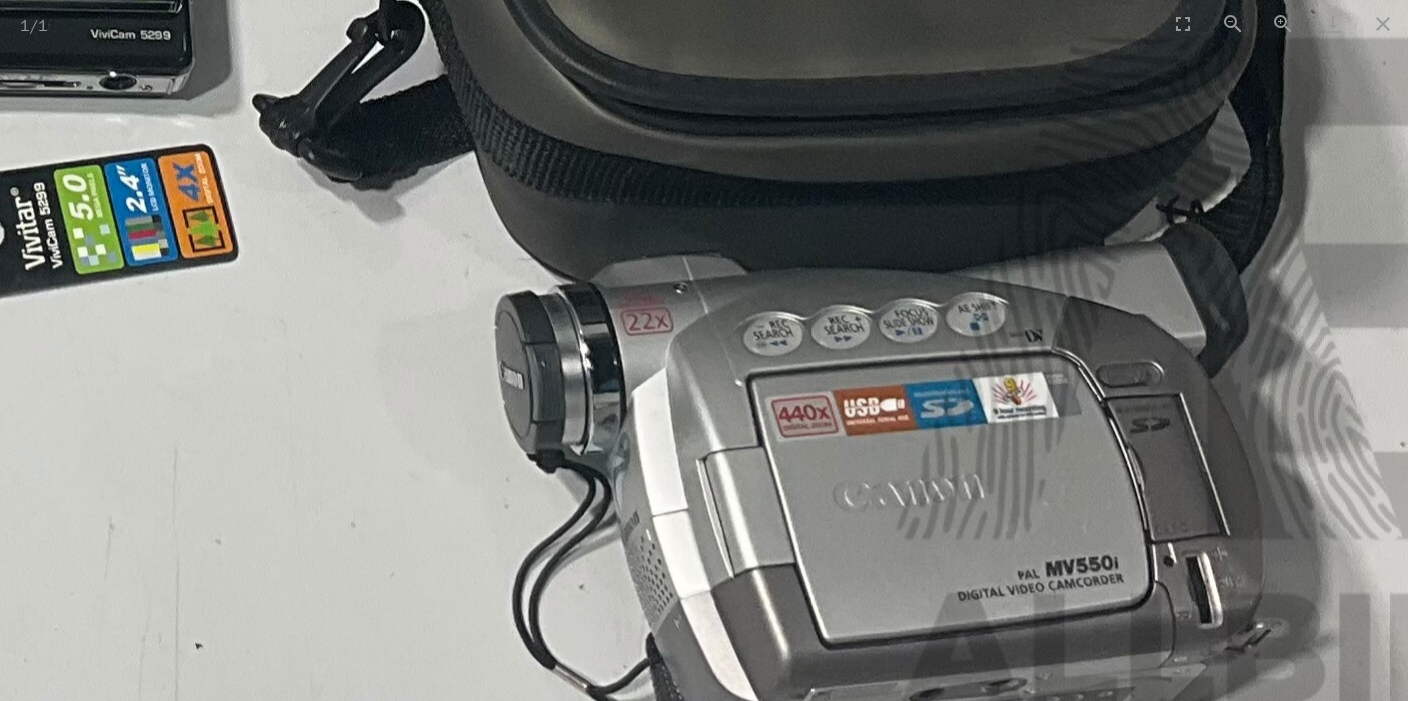 drag, startPoint x: 1090, startPoint y: 562, endPoint x: 937, endPoint y: 481, distance: 173.11845 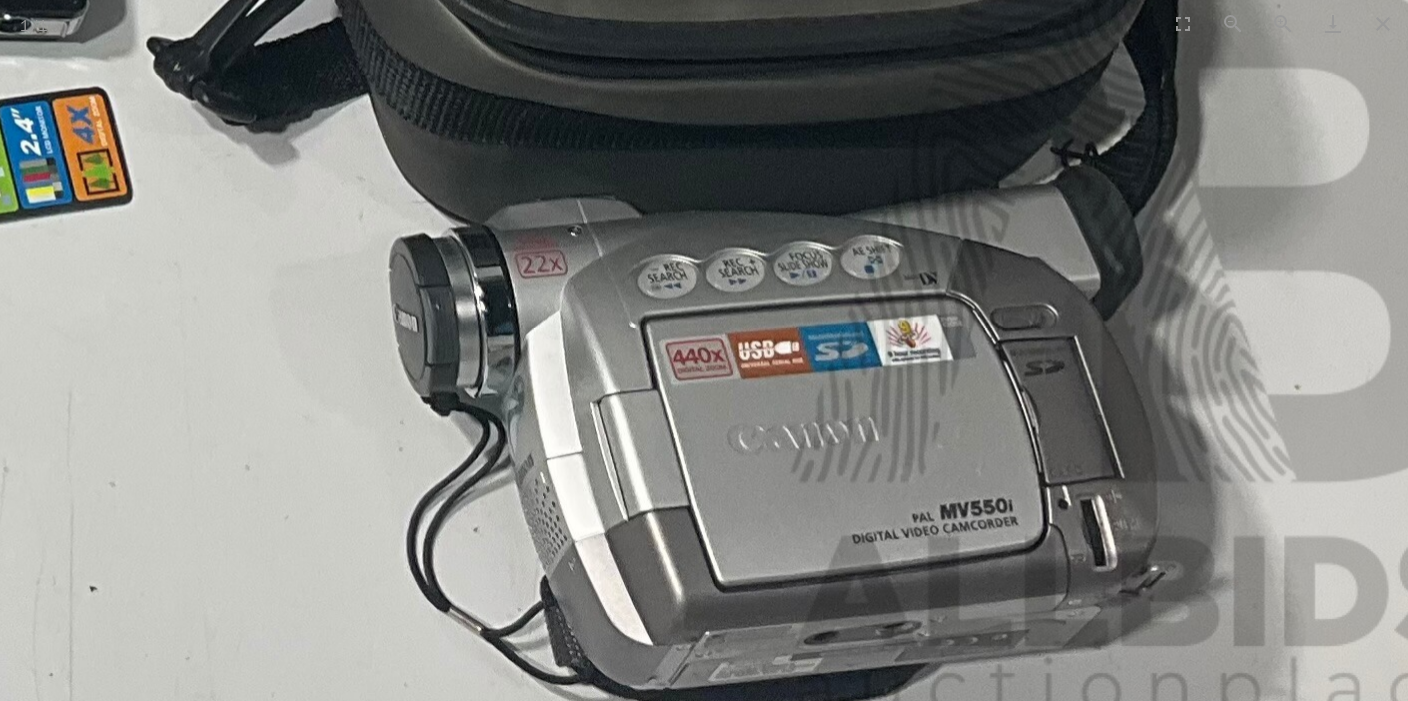 click at bounding box center (-280, -227) 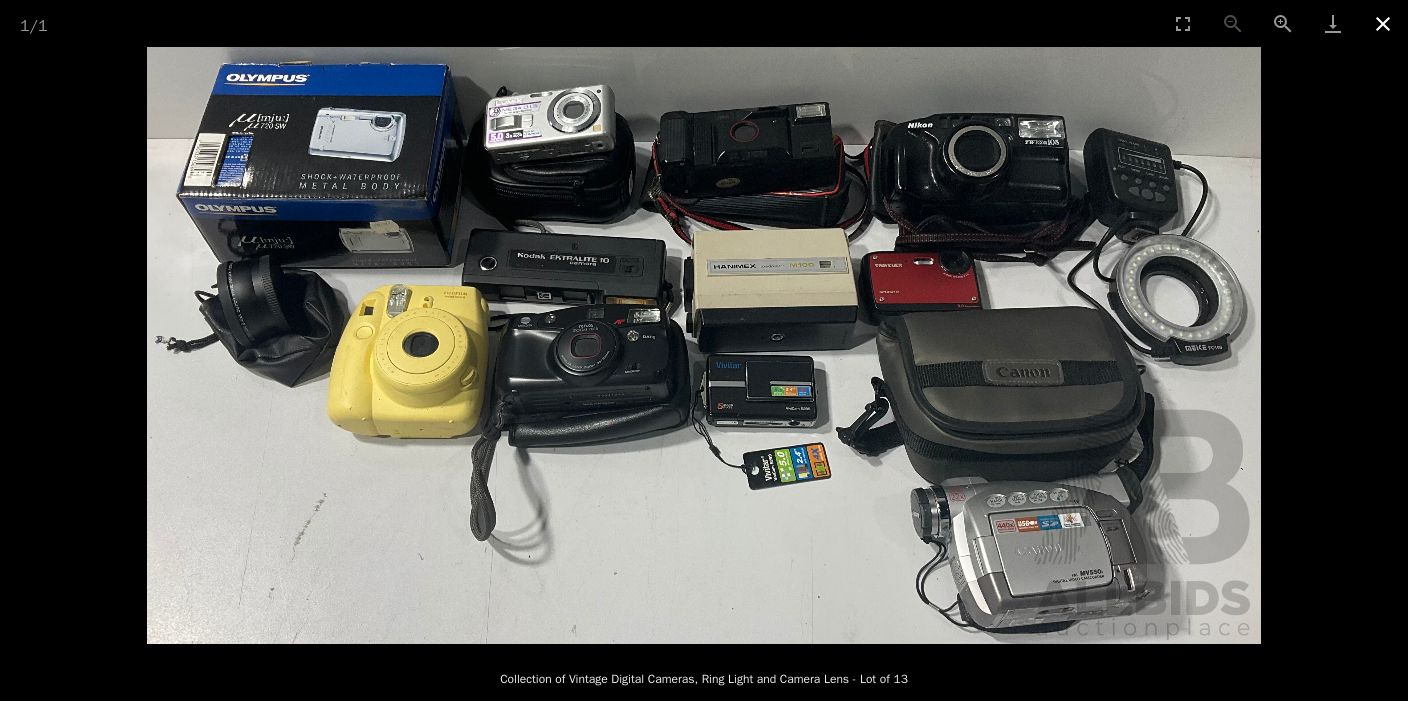 click at bounding box center [1383, 23] 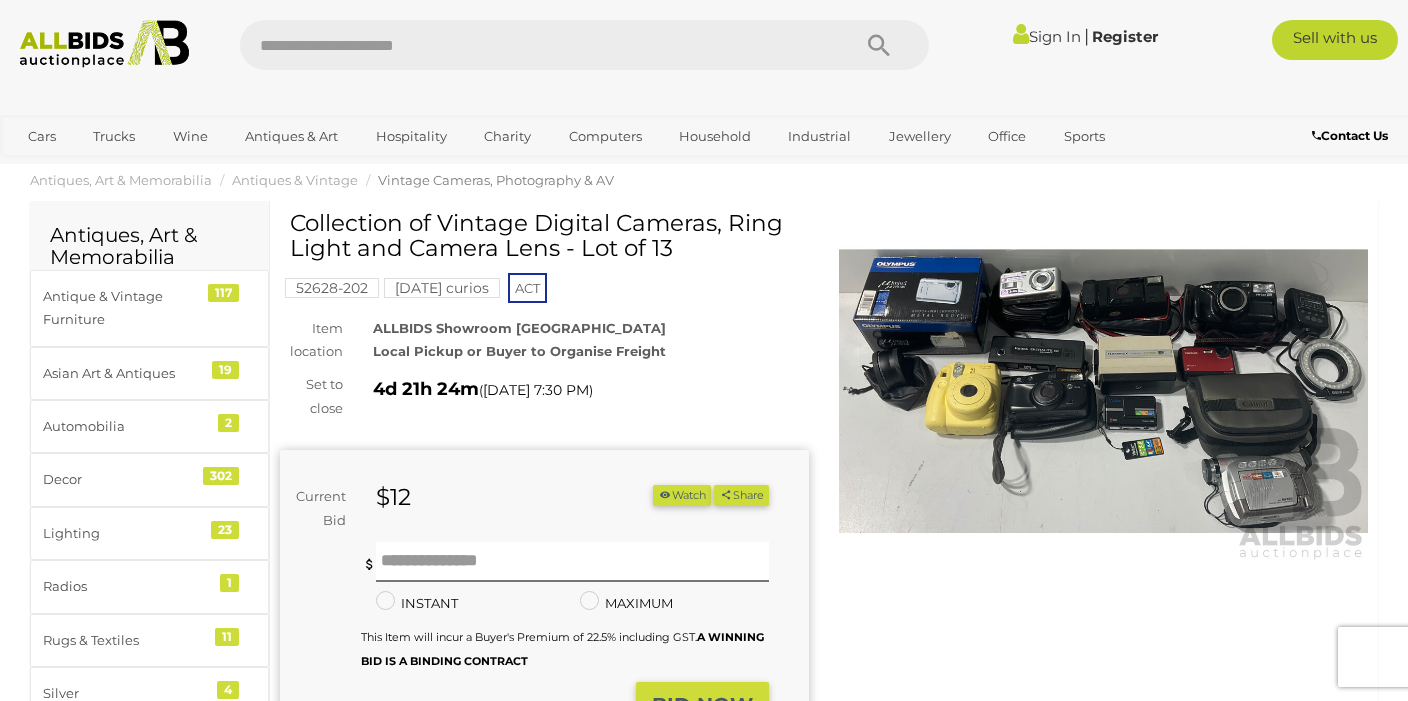 scroll, scrollTop: 0, scrollLeft: 0, axis: both 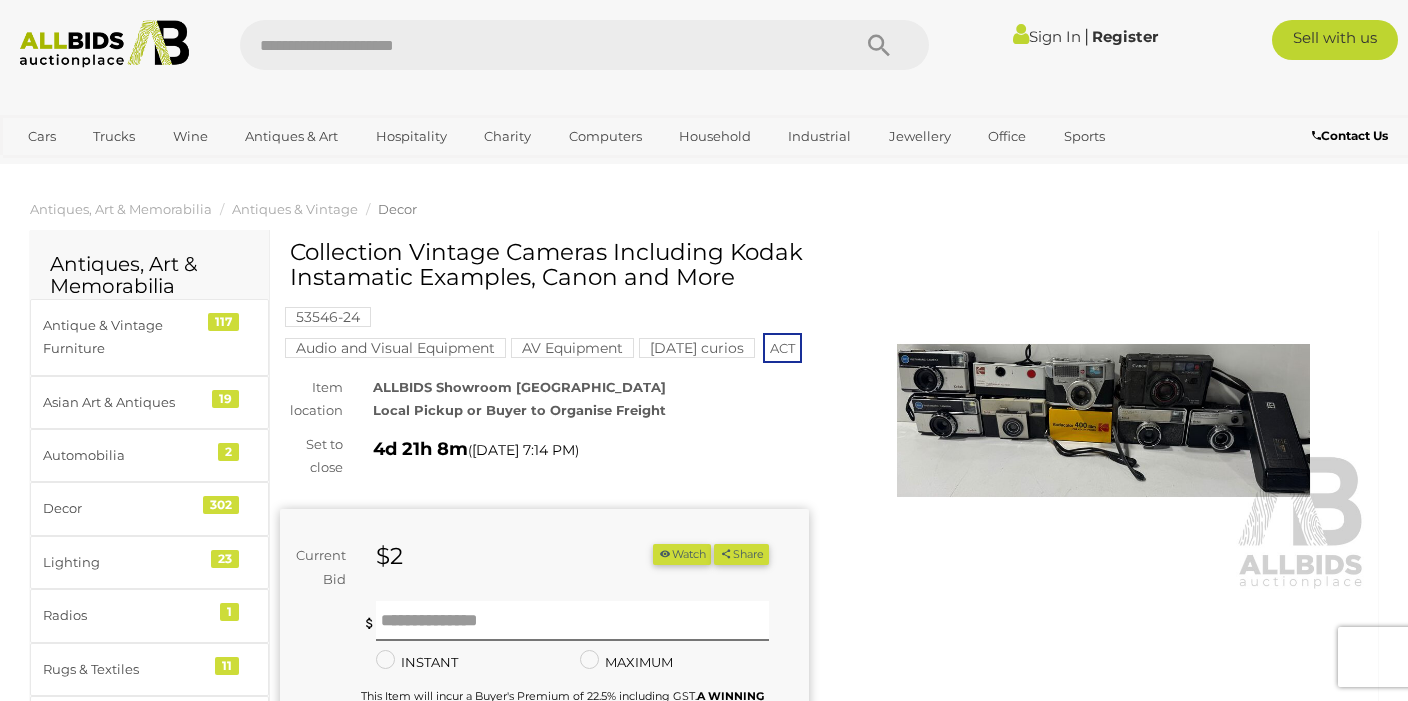 click at bounding box center [1103, 420] 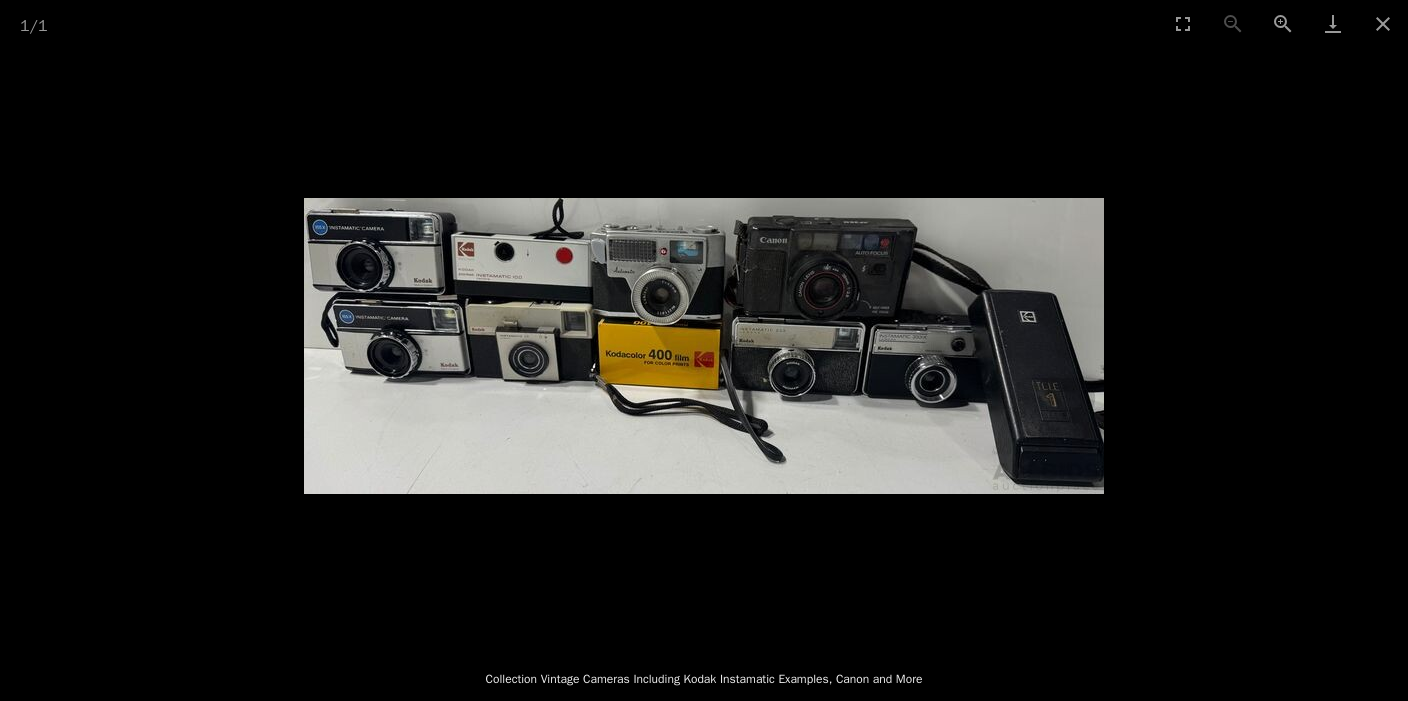 click at bounding box center (704, 345) 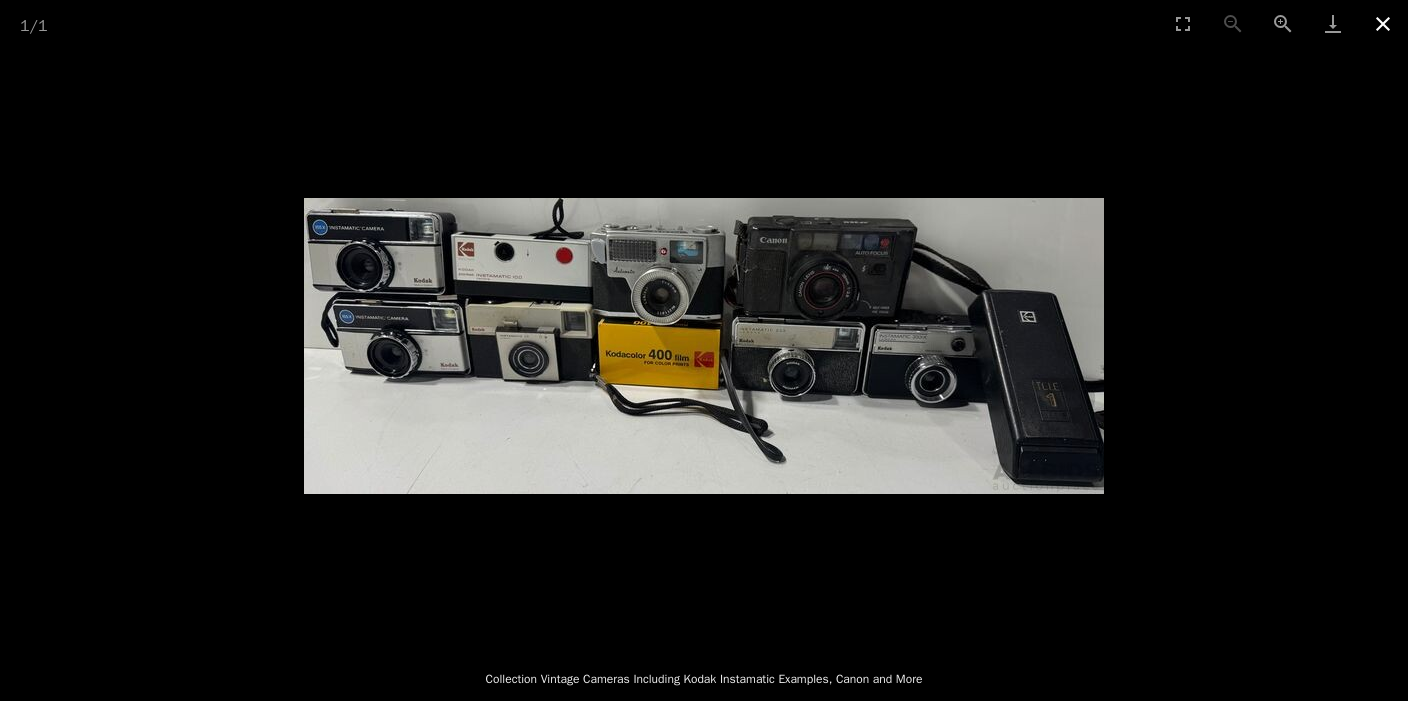 click at bounding box center (1383, 23) 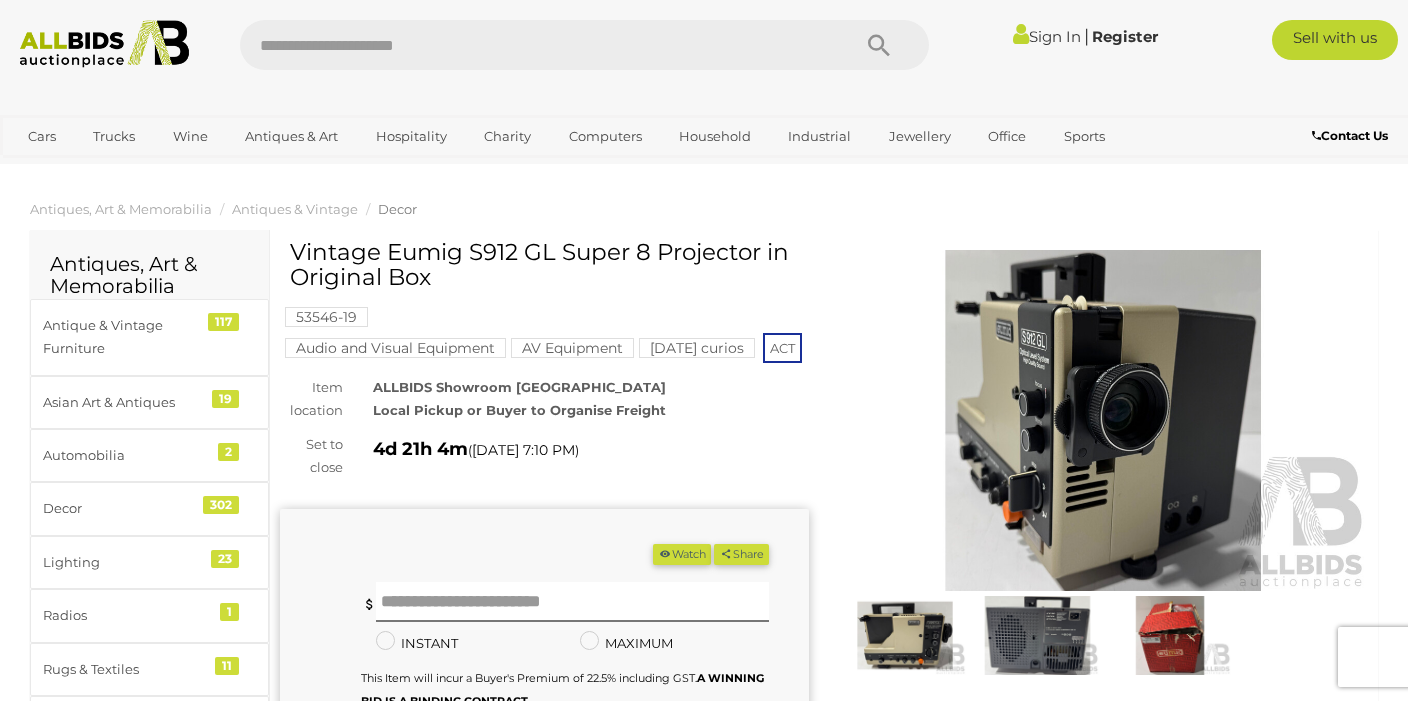 scroll, scrollTop: 0, scrollLeft: 0, axis: both 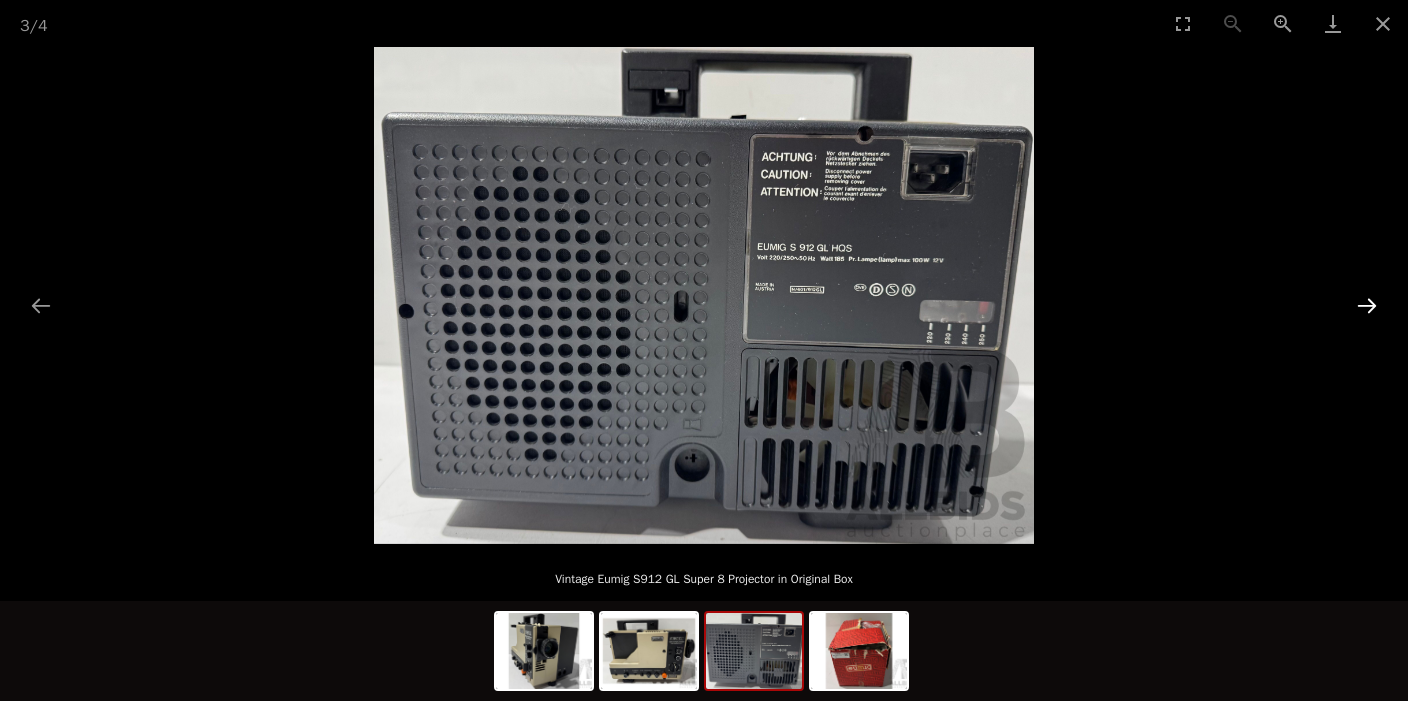 click at bounding box center (1367, 305) 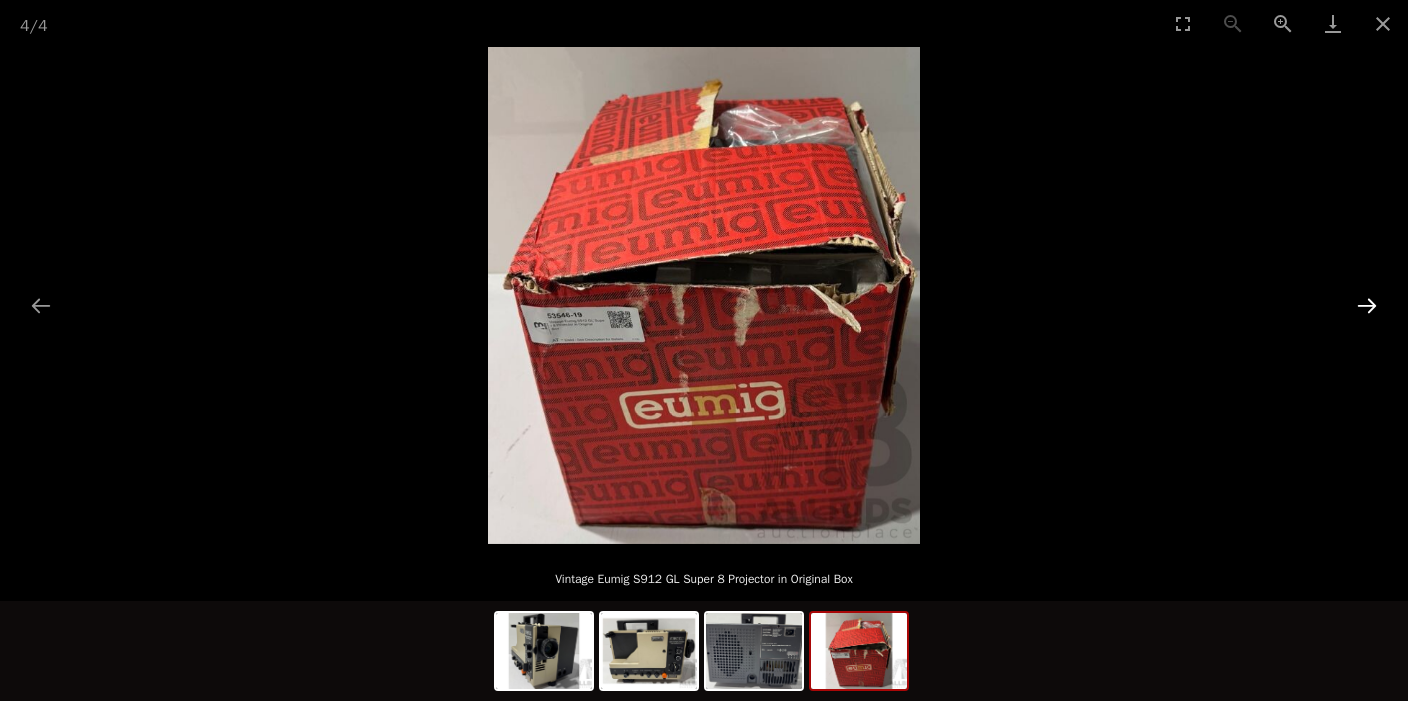 click at bounding box center [1367, 305] 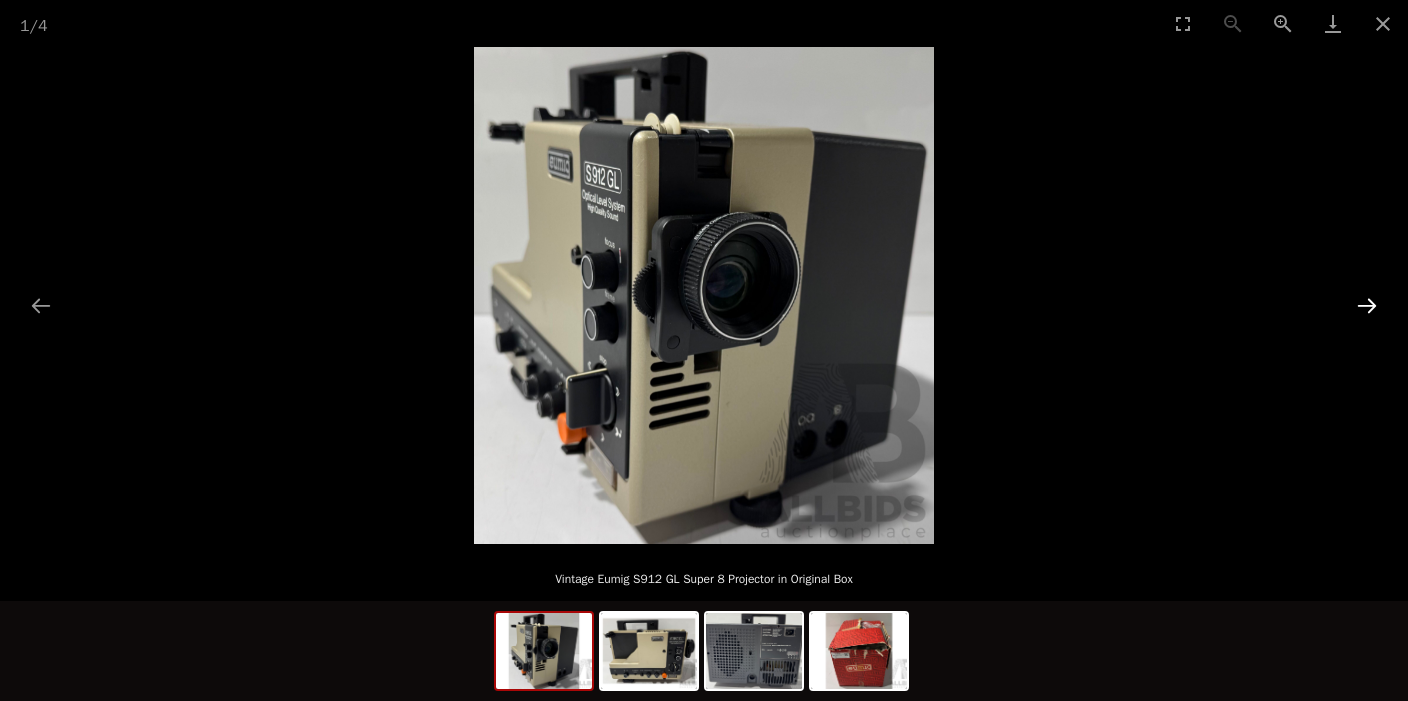 click at bounding box center [1367, 305] 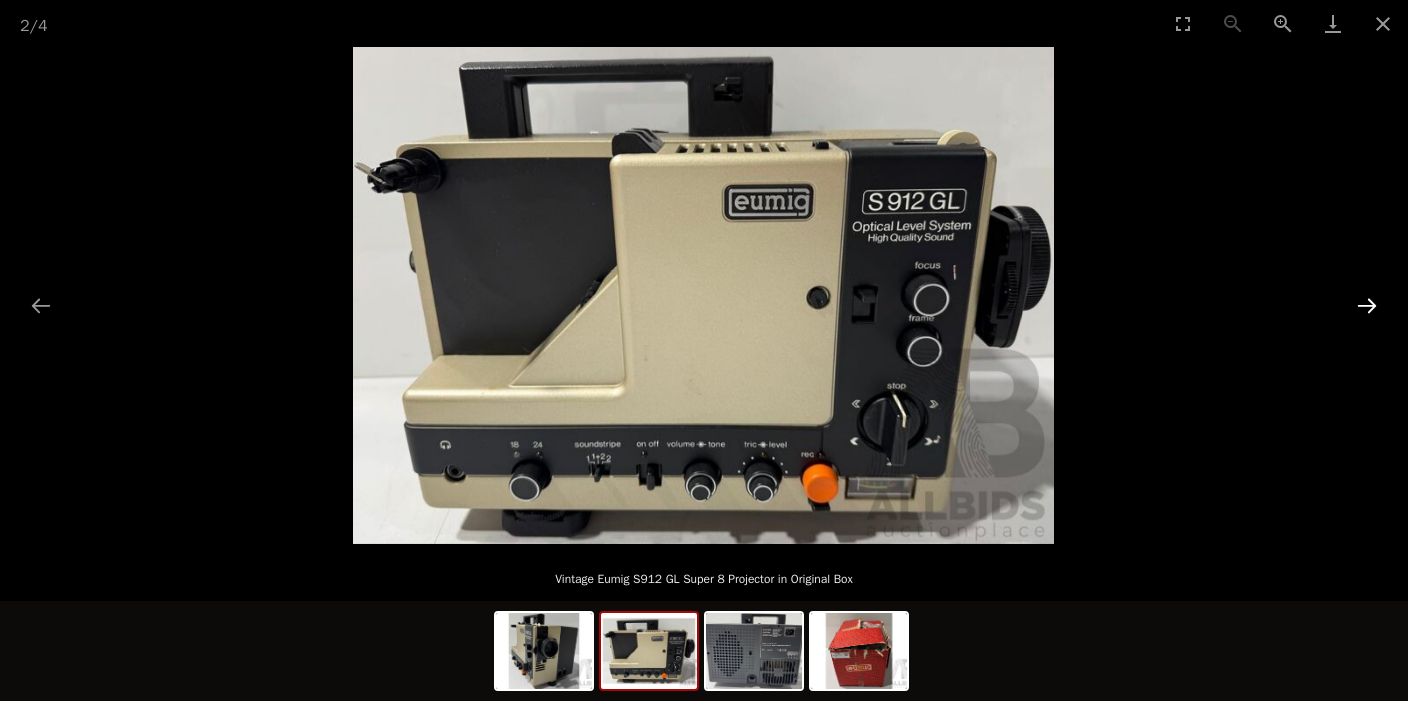 click at bounding box center (1367, 305) 